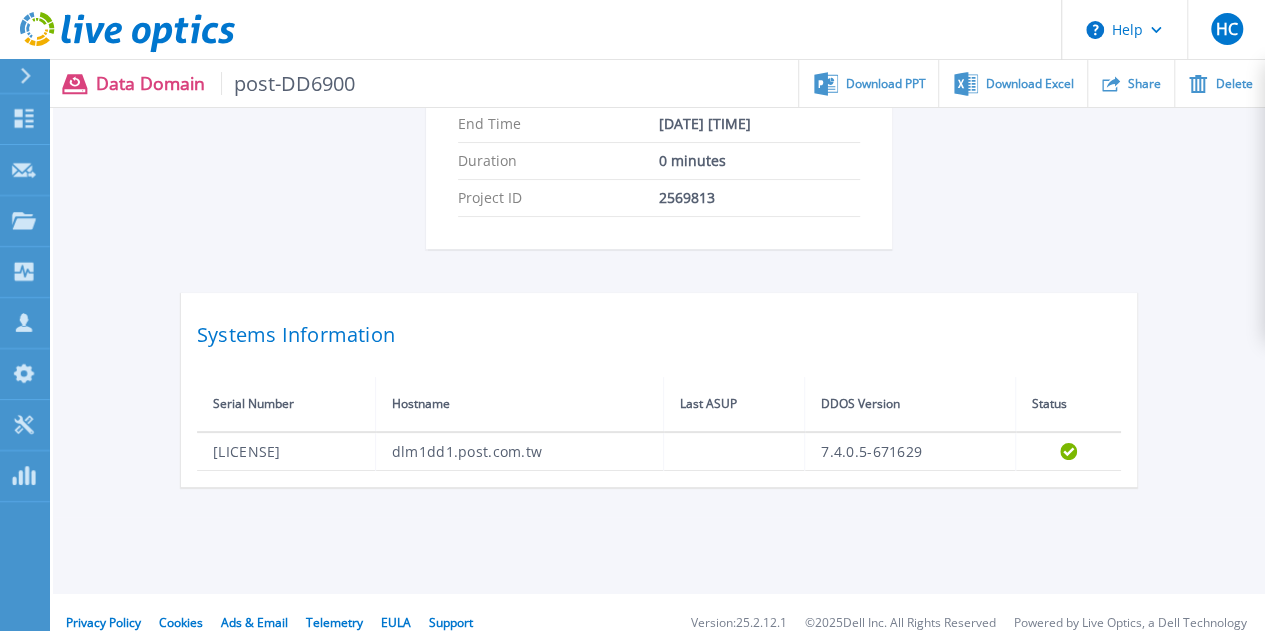 scroll, scrollTop: 489, scrollLeft: 0, axis: vertical 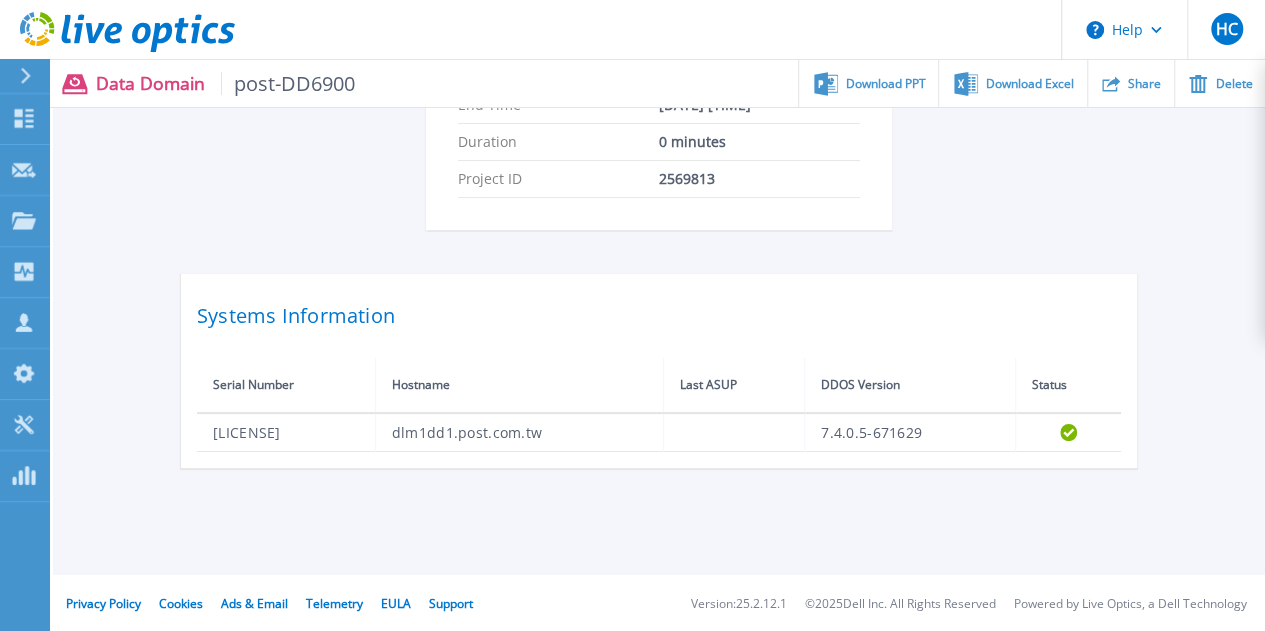 click at bounding box center [34, 76] 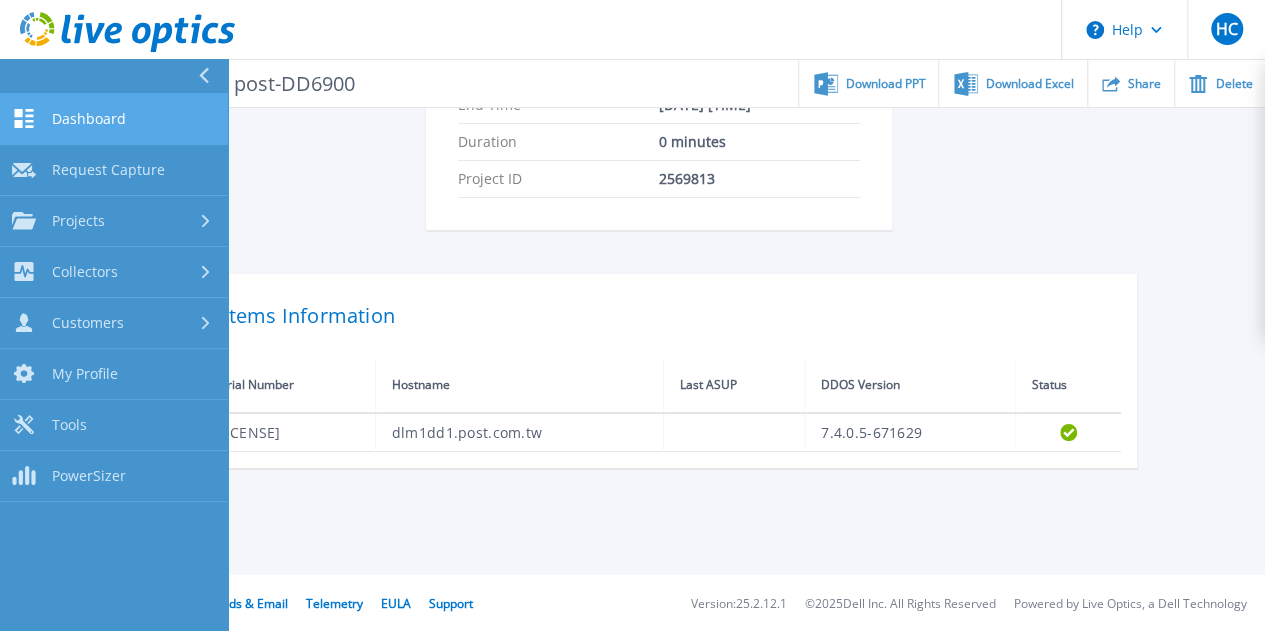 click on "Dashboard" at bounding box center (89, 119) 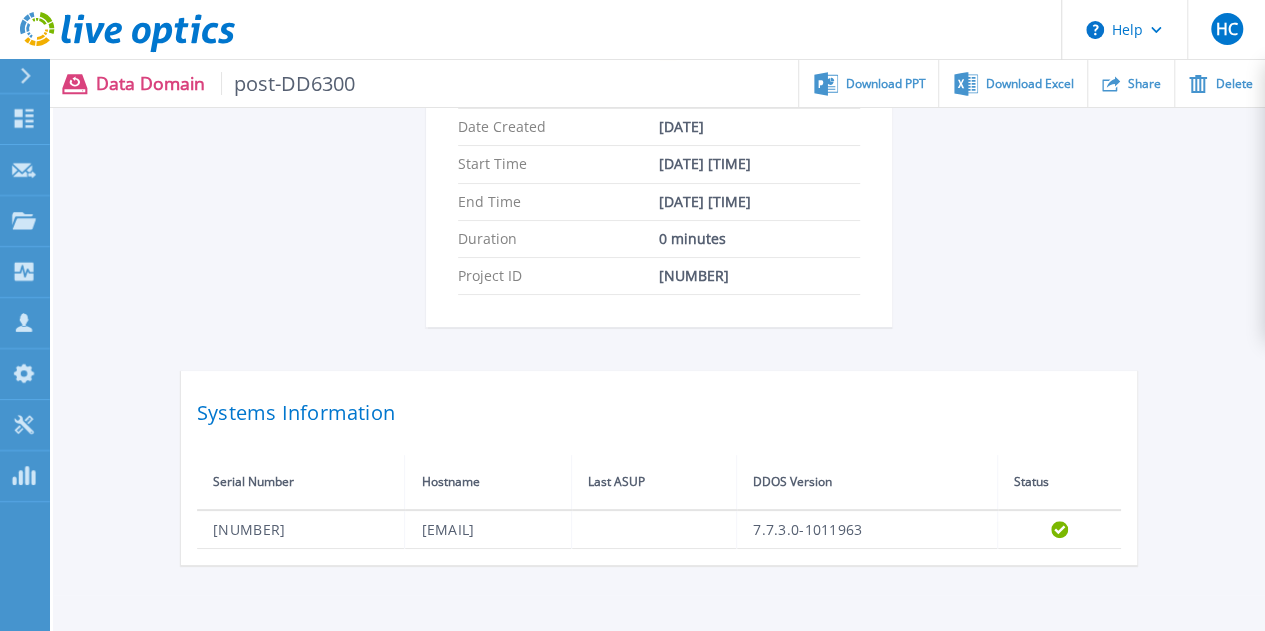 scroll, scrollTop: 377, scrollLeft: 0, axis: vertical 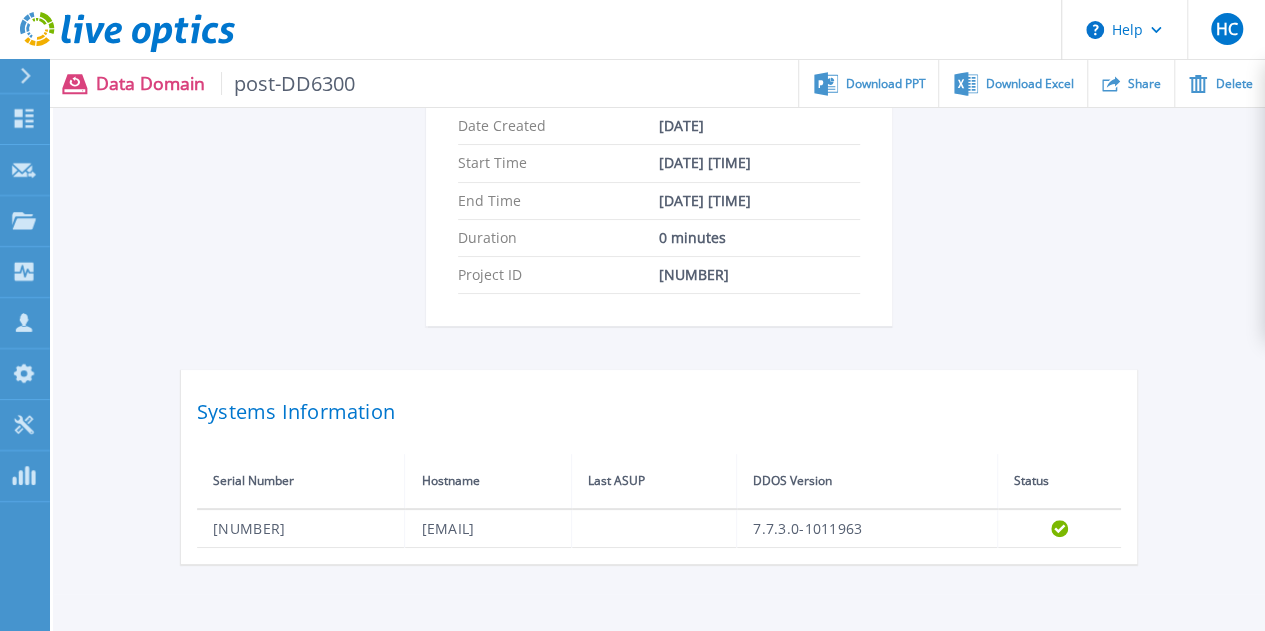 click on "Data Domain post-DD6300" at bounding box center [226, 83] 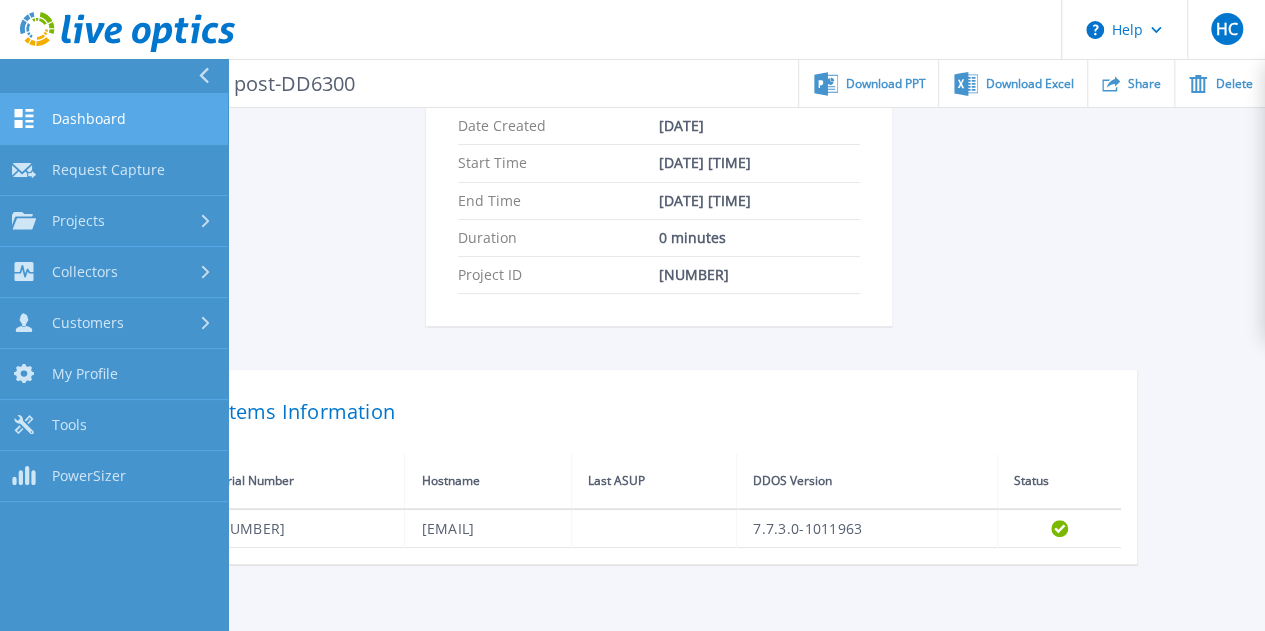 click on "Dashboard" at bounding box center [89, 119] 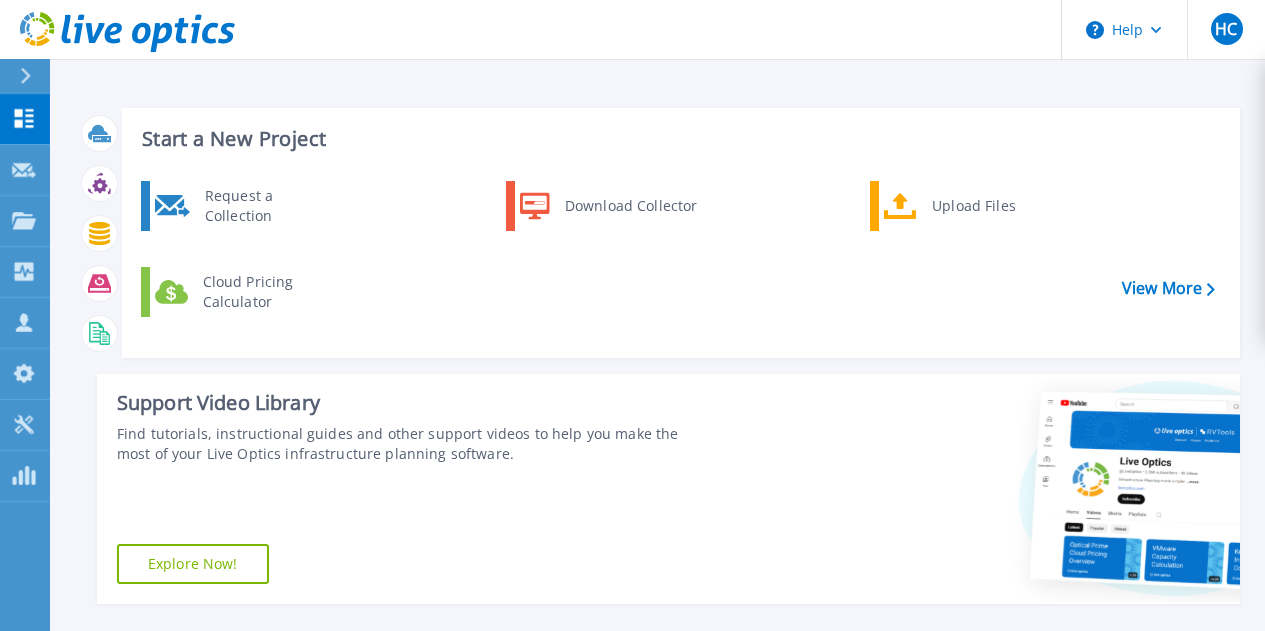 scroll, scrollTop: 744, scrollLeft: 0, axis: vertical 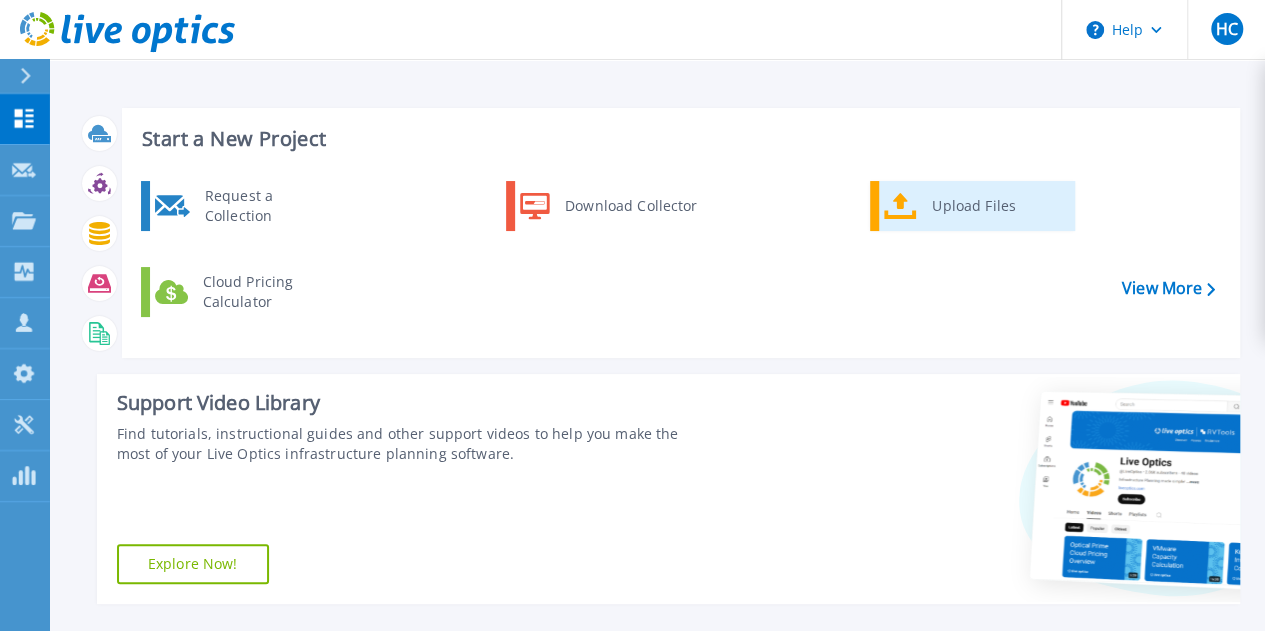 click 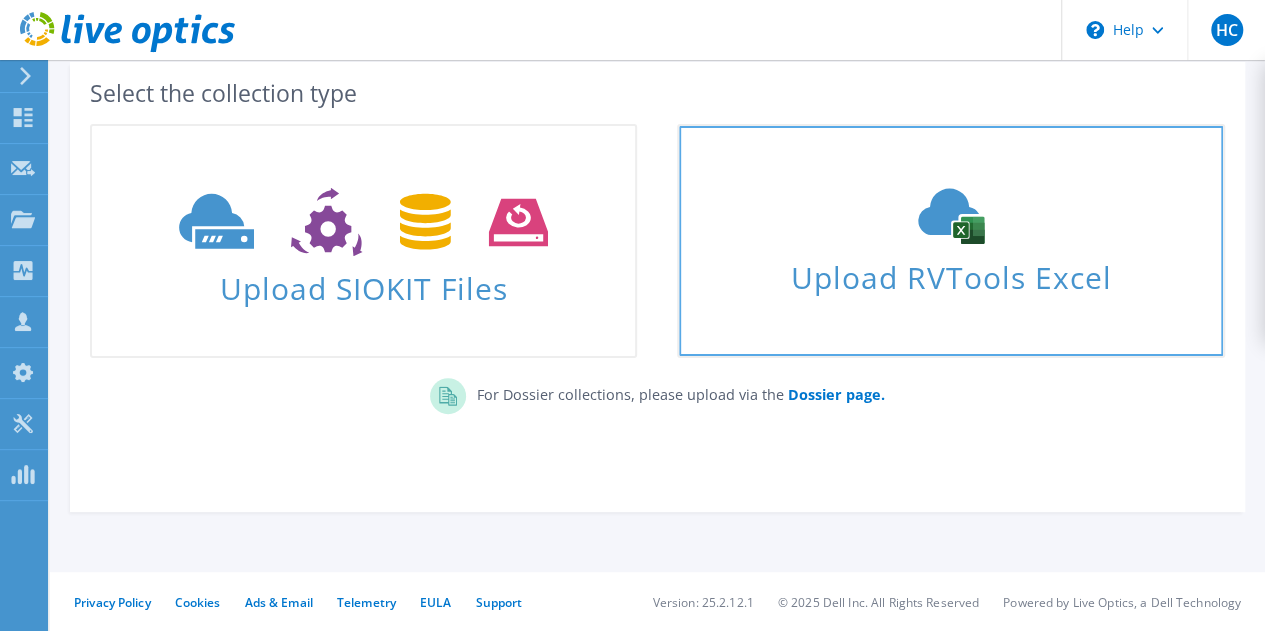 scroll, scrollTop: 0, scrollLeft: 0, axis: both 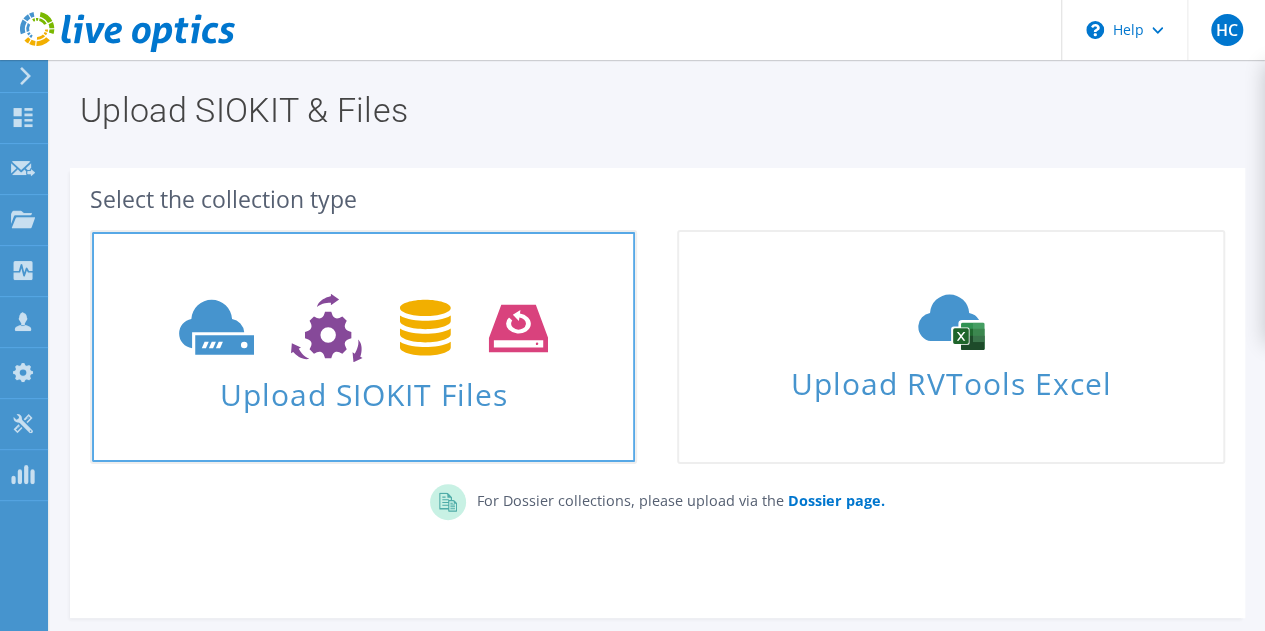 click on "Upload SIOKIT Files" at bounding box center (363, 347) 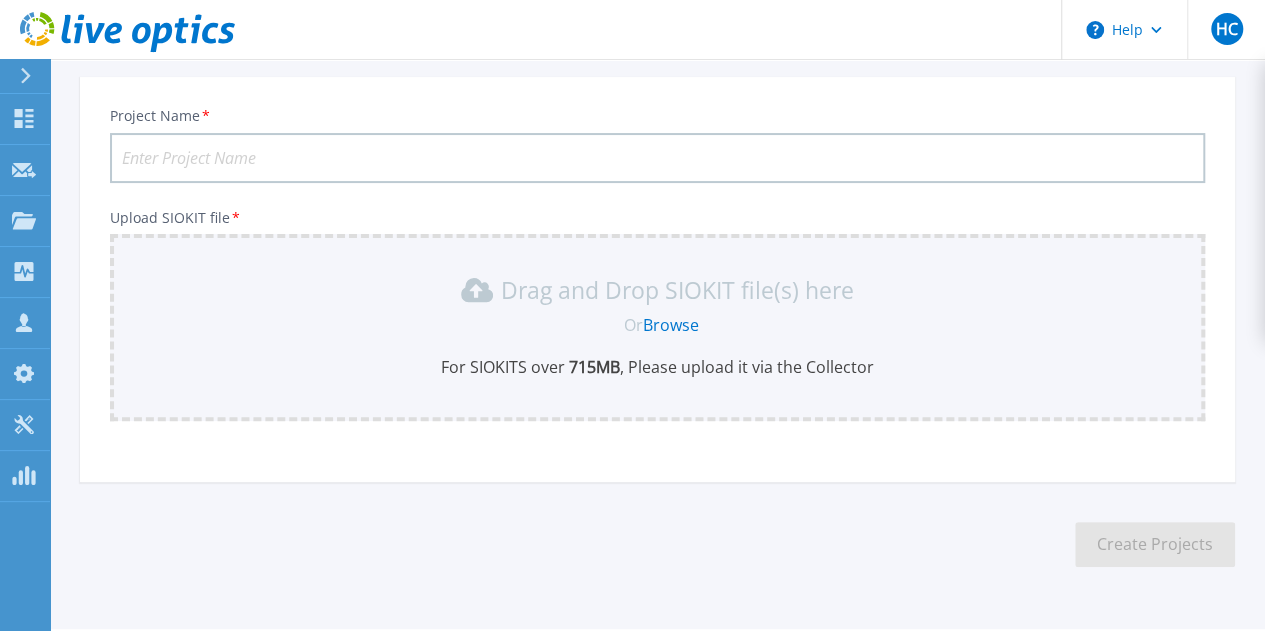 scroll, scrollTop: 0, scrollLeft: 0, axis: both 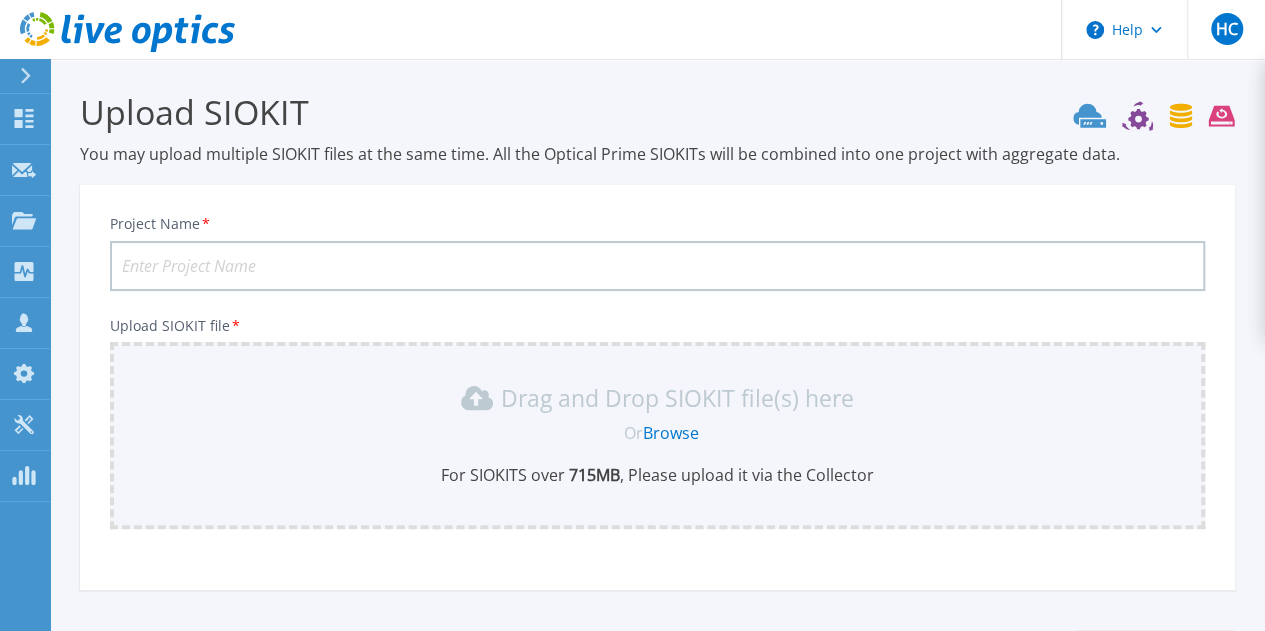 click at bounding box center [34, 76] 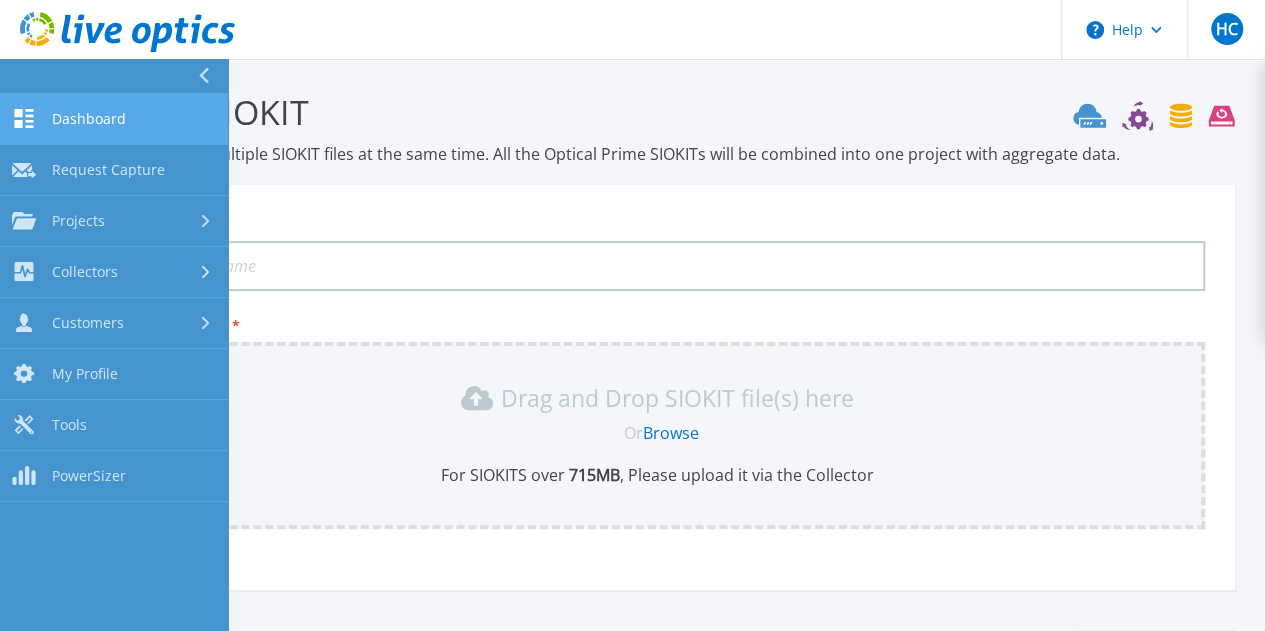 click on "Dashboard" at bounding box center [89, 119] 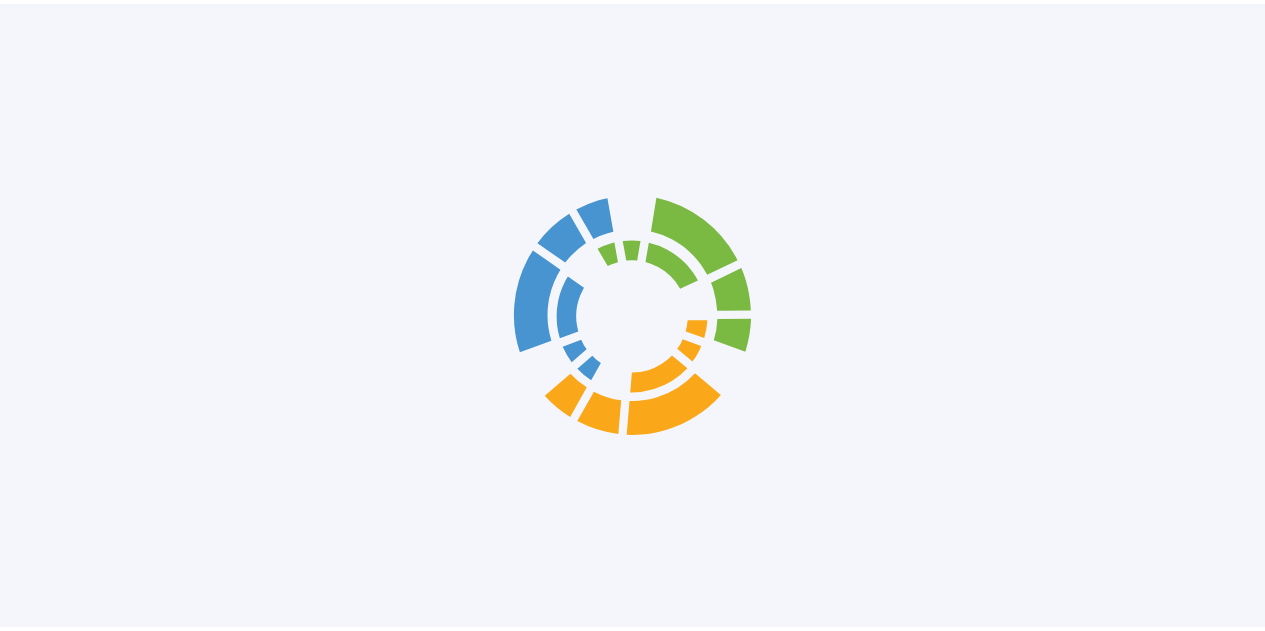 scroll, scrollTop: 0, scrollLeft: 0, axis: both 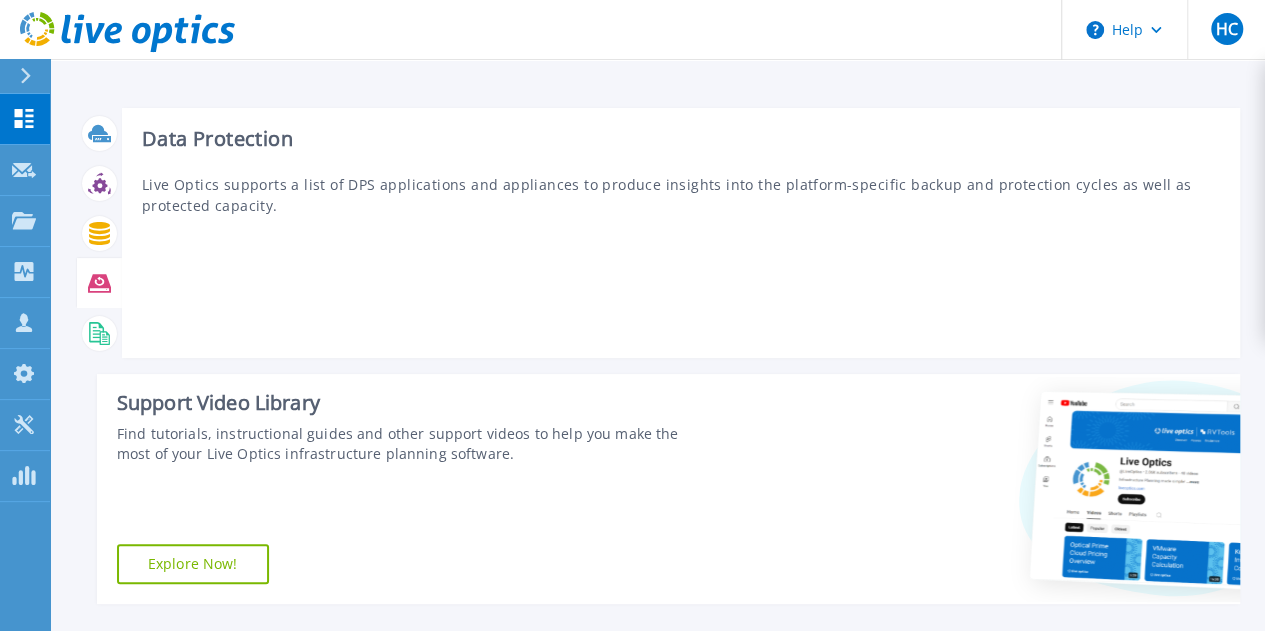 click 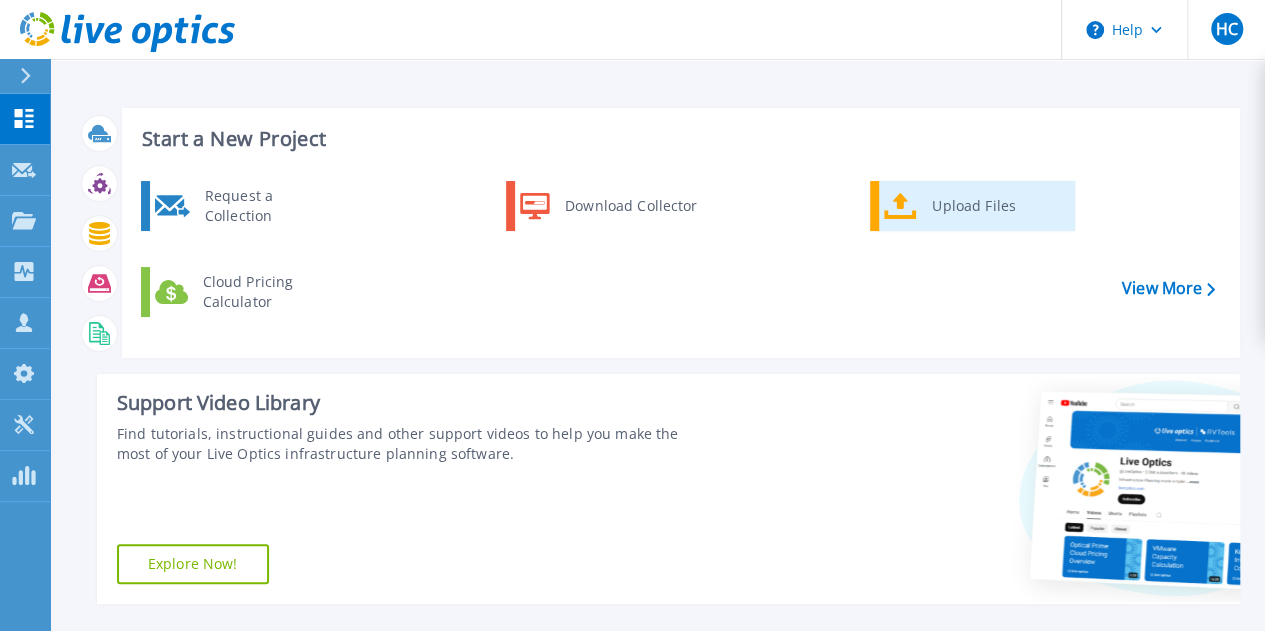 click 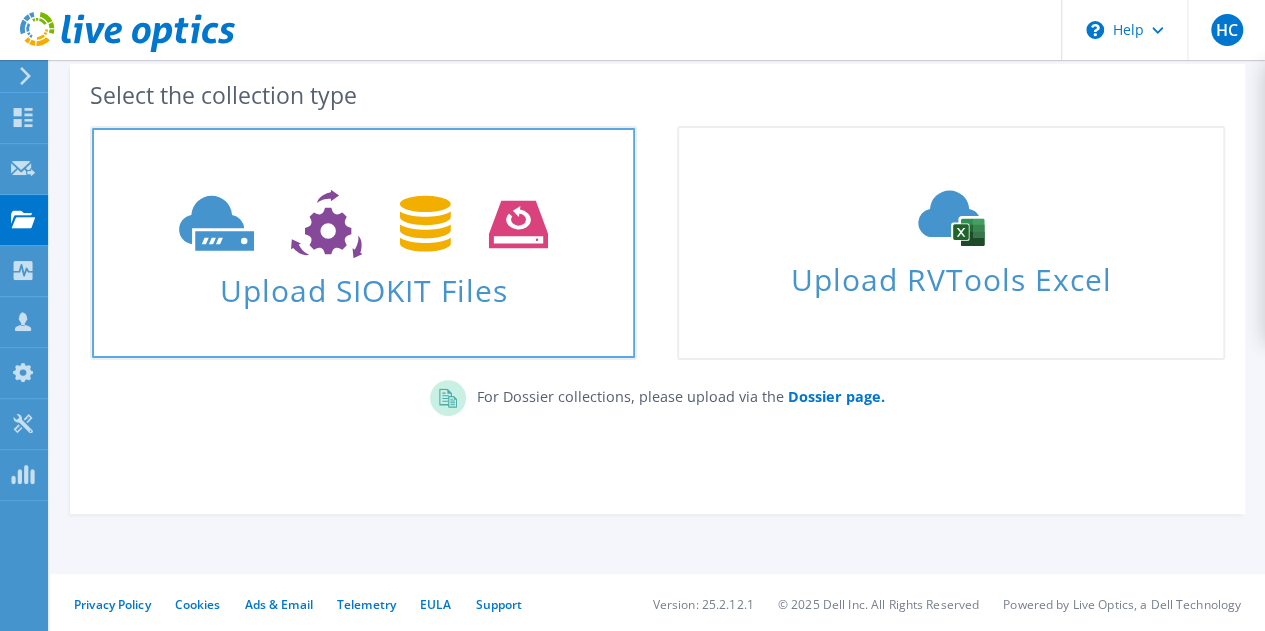 scroll, scrollTop: 106, scrollLeft: 0, axis: vertical 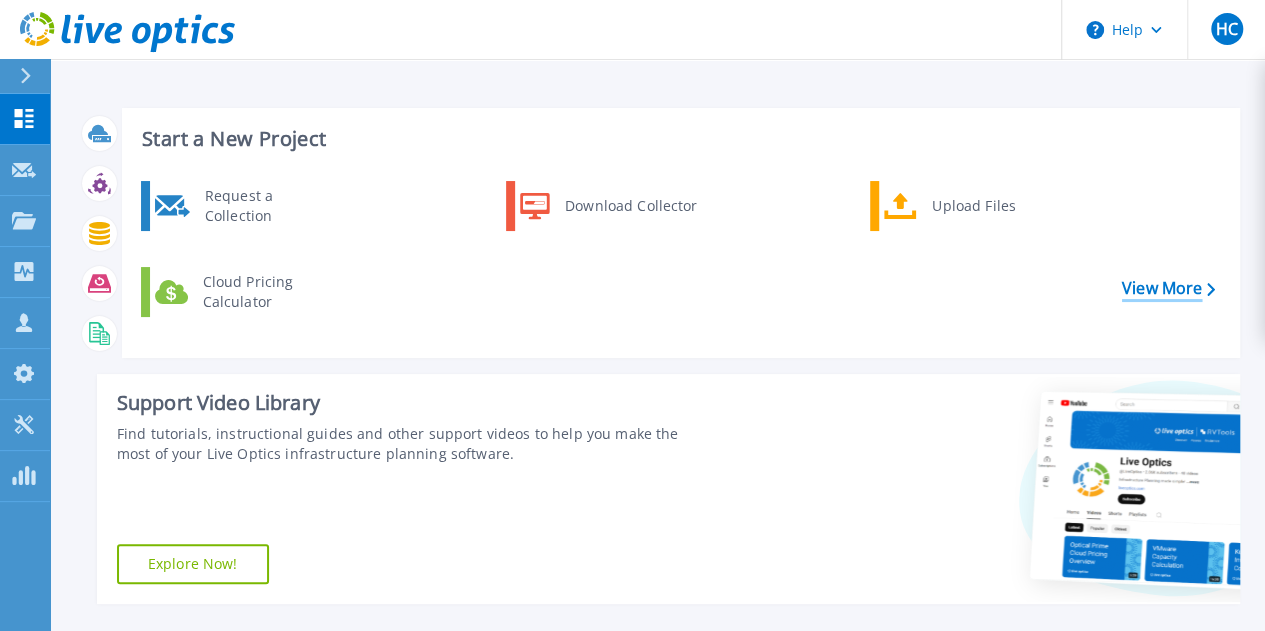 click on "View More" at bounding box center (1168, 288) 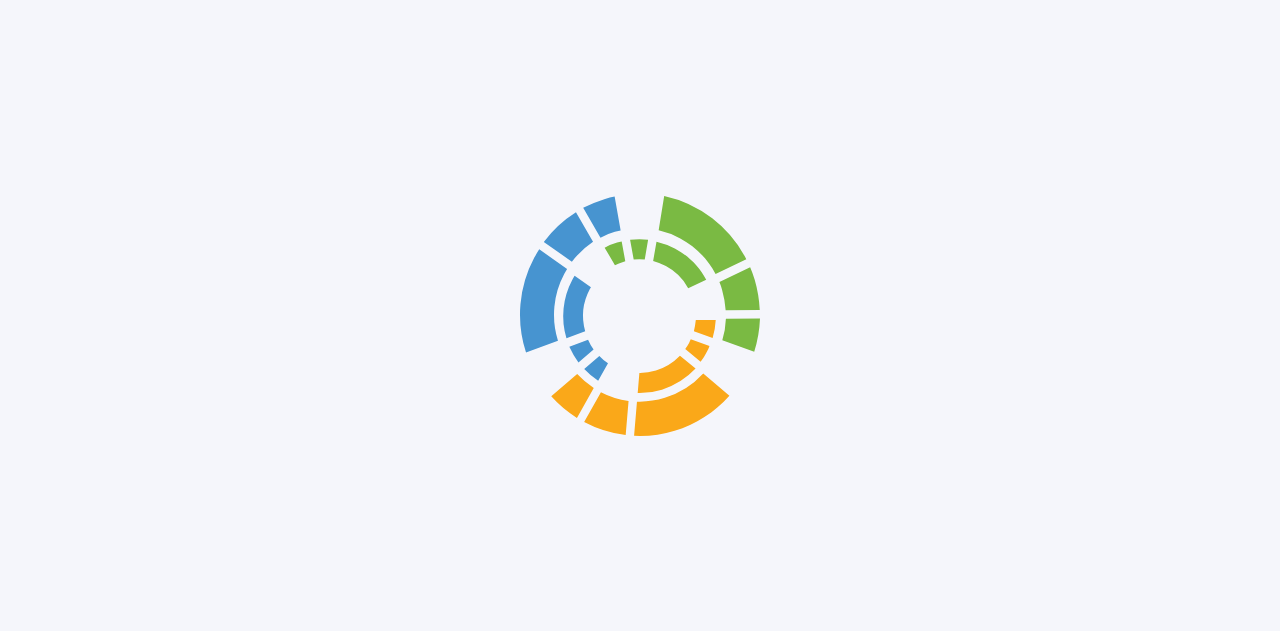 scroll, scrollTop: 0, scrollLeft: 0, axis: both 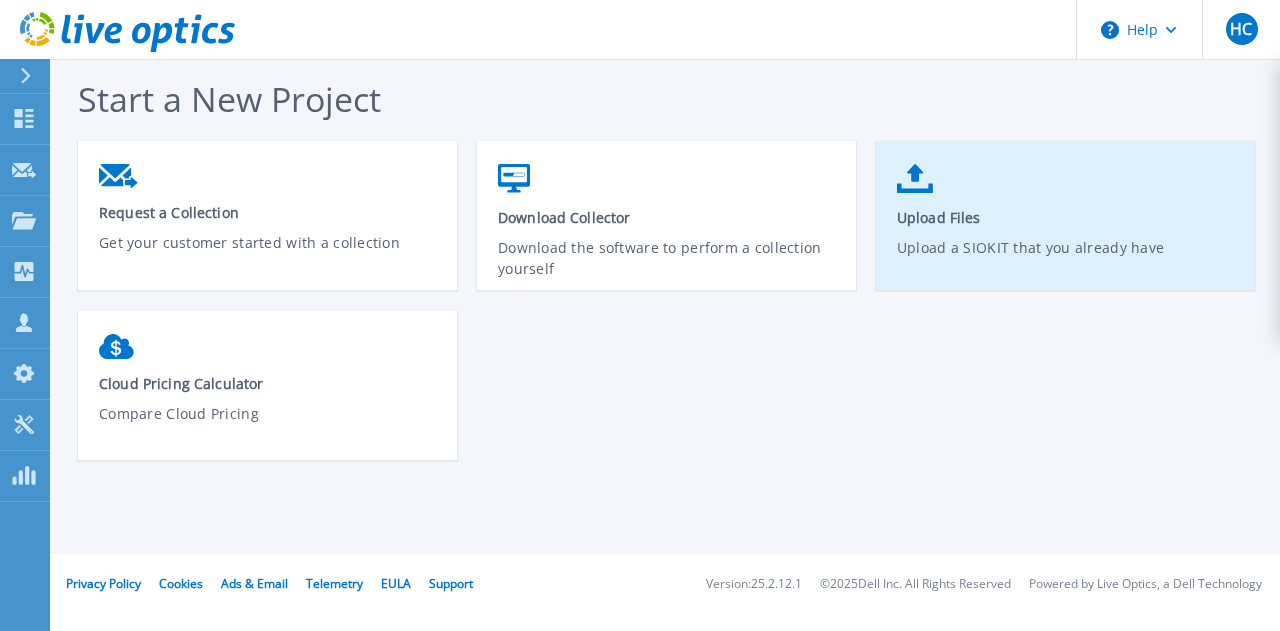 click on "Upload a SIOKIT that you already have" at bounding box center (1066, 260) 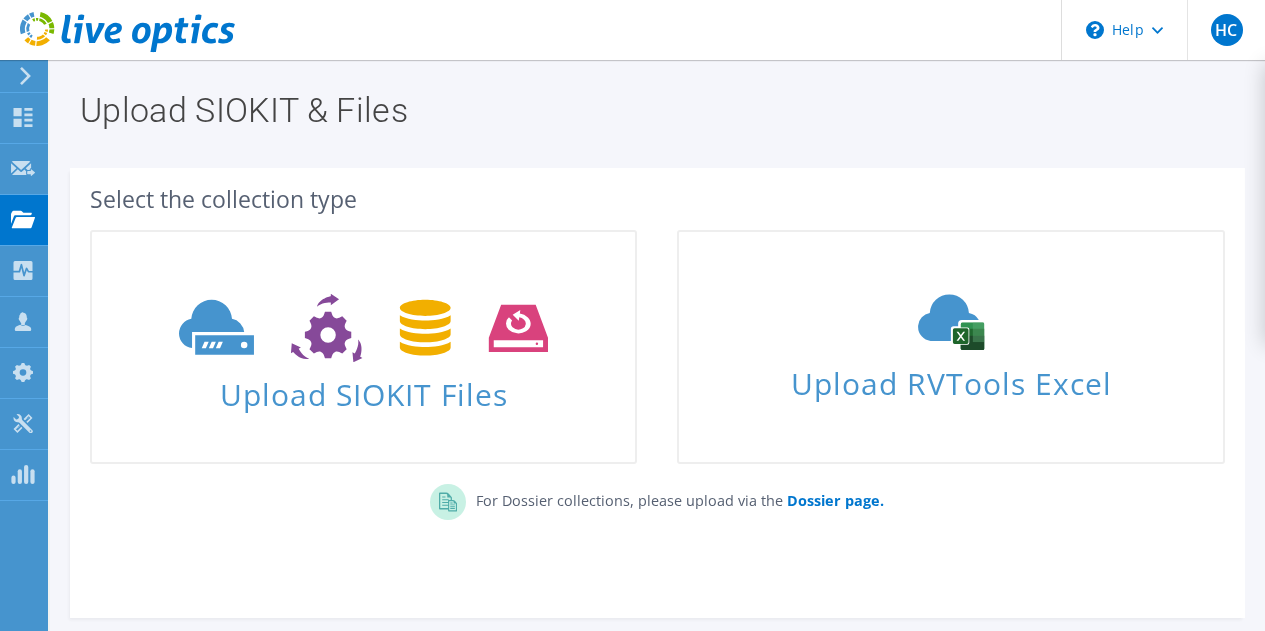scroll, scrollTop: 0, scrollLeft: 0, axis: both 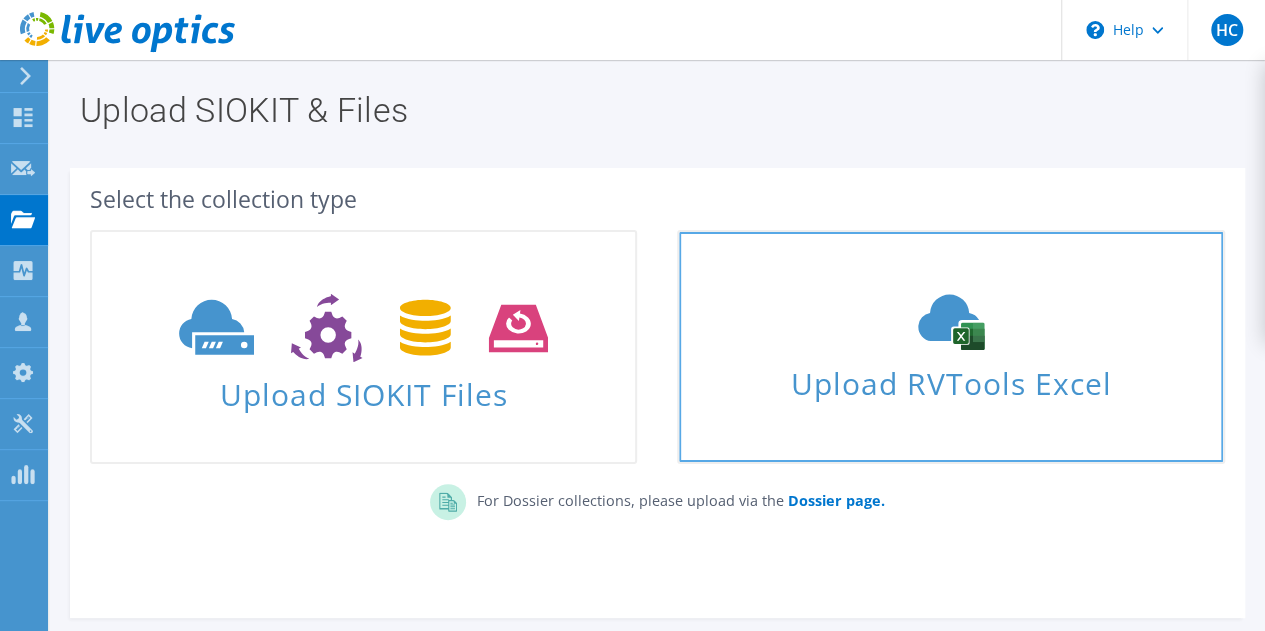 click 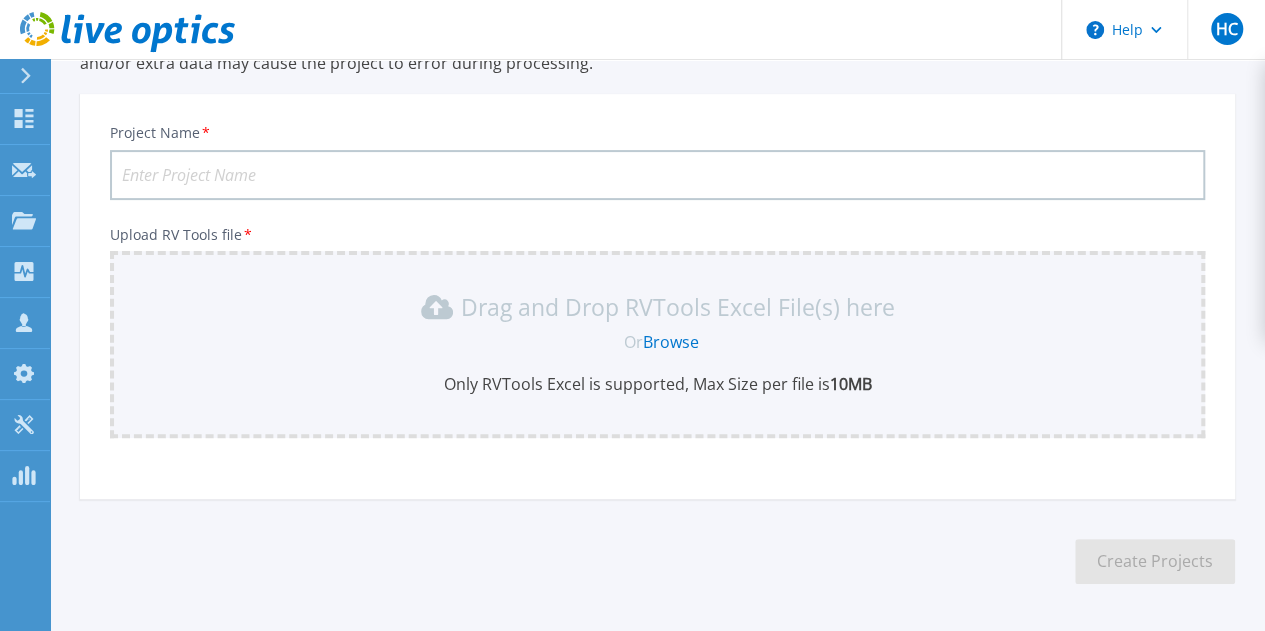 scroll, scrollTop: 275, scrollLeft: 0, axis: vertical 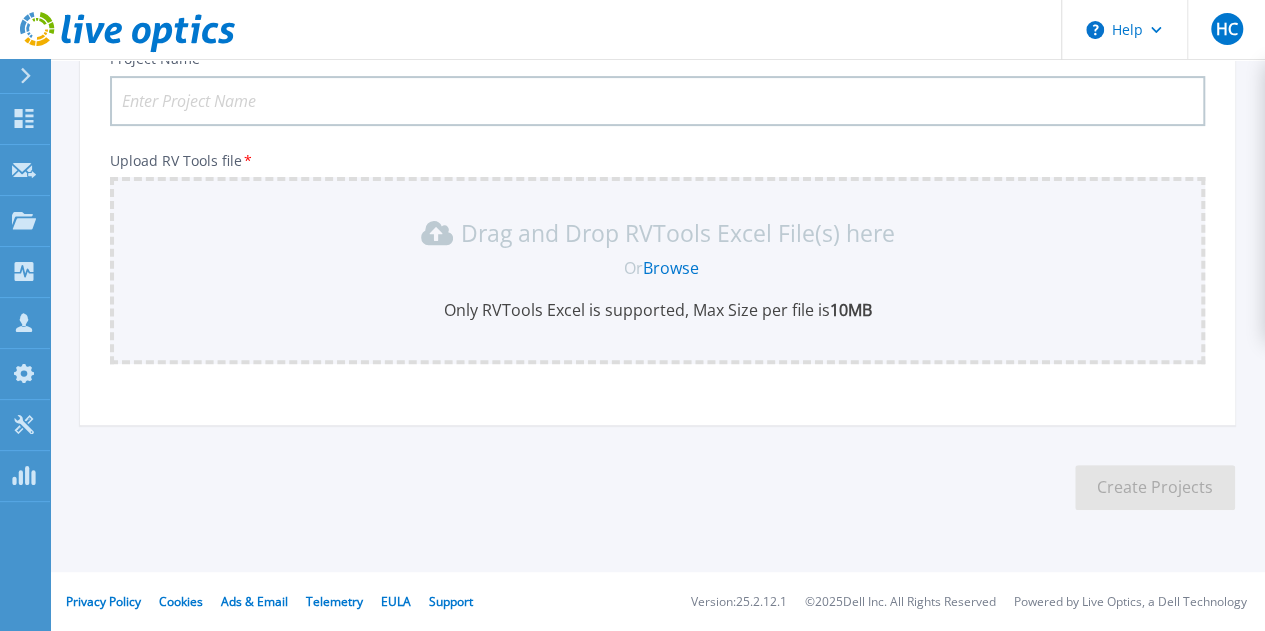 click on "Browse" at bounding box center [671, 268] 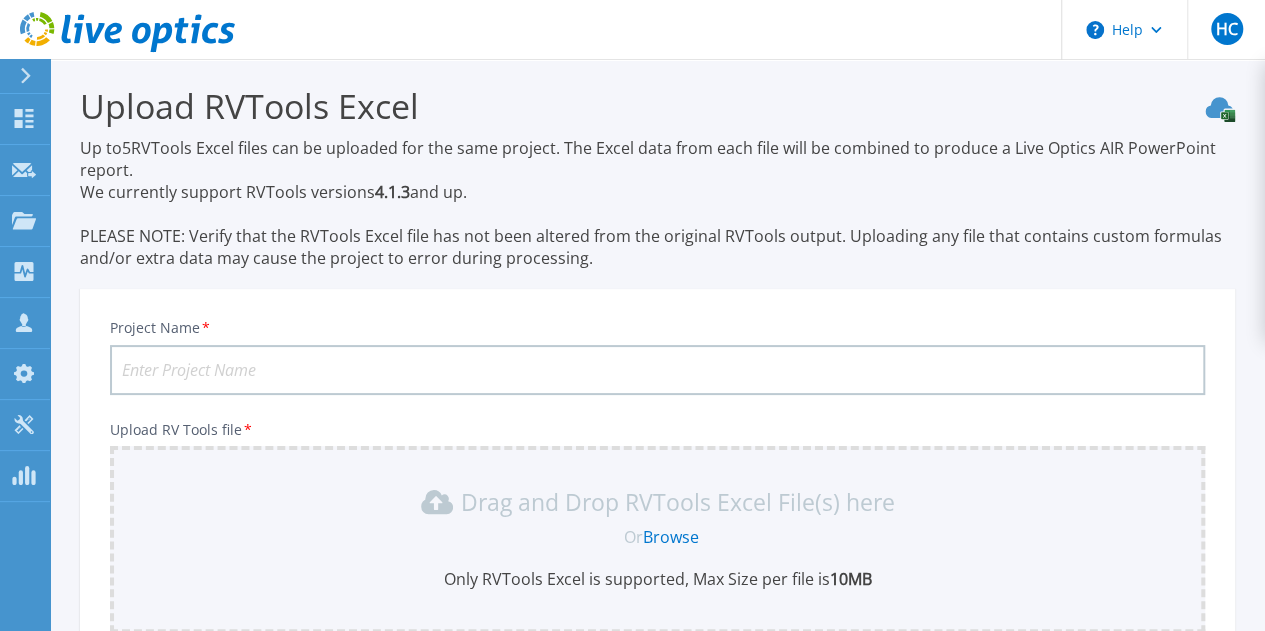 scroll, scrollTop: 0, scrollLeft: 0, axis: both 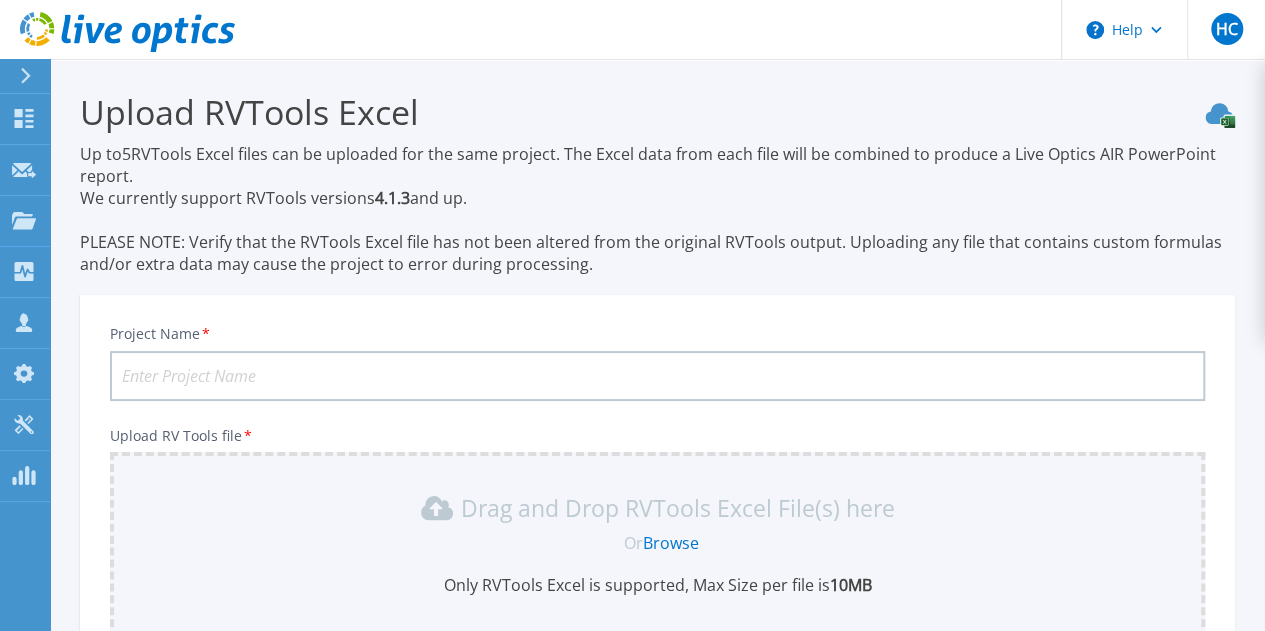 click at bounding box center [34, 76] 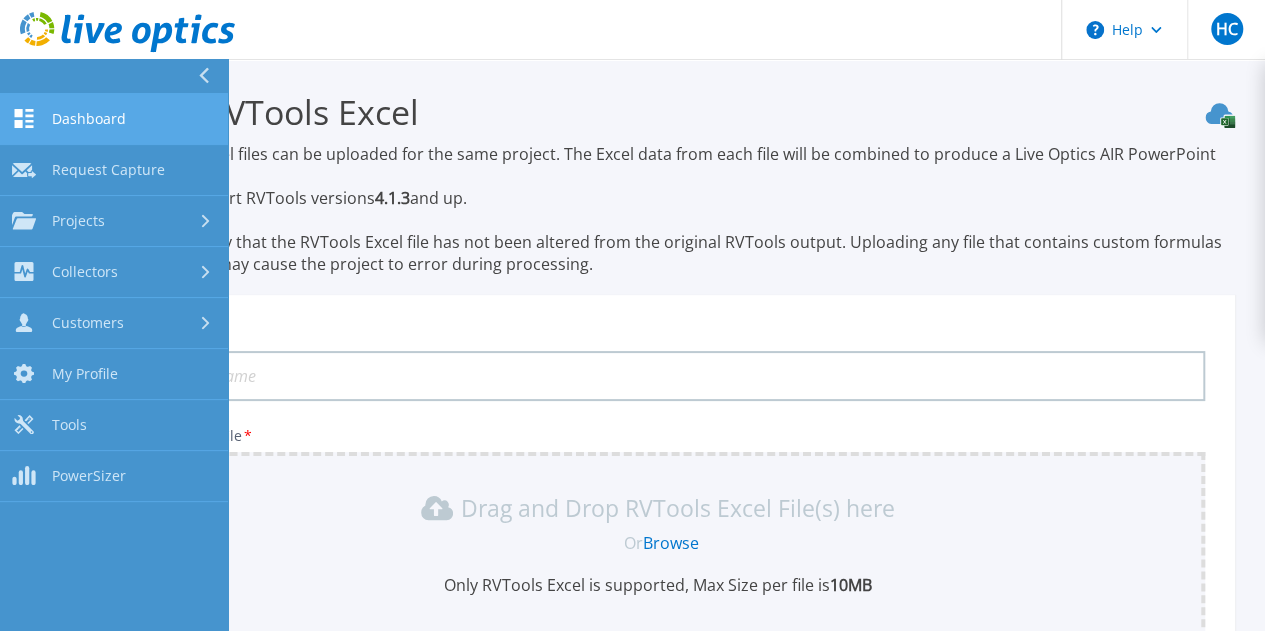 click on "Dashboard" at bounding box center (89, 119) 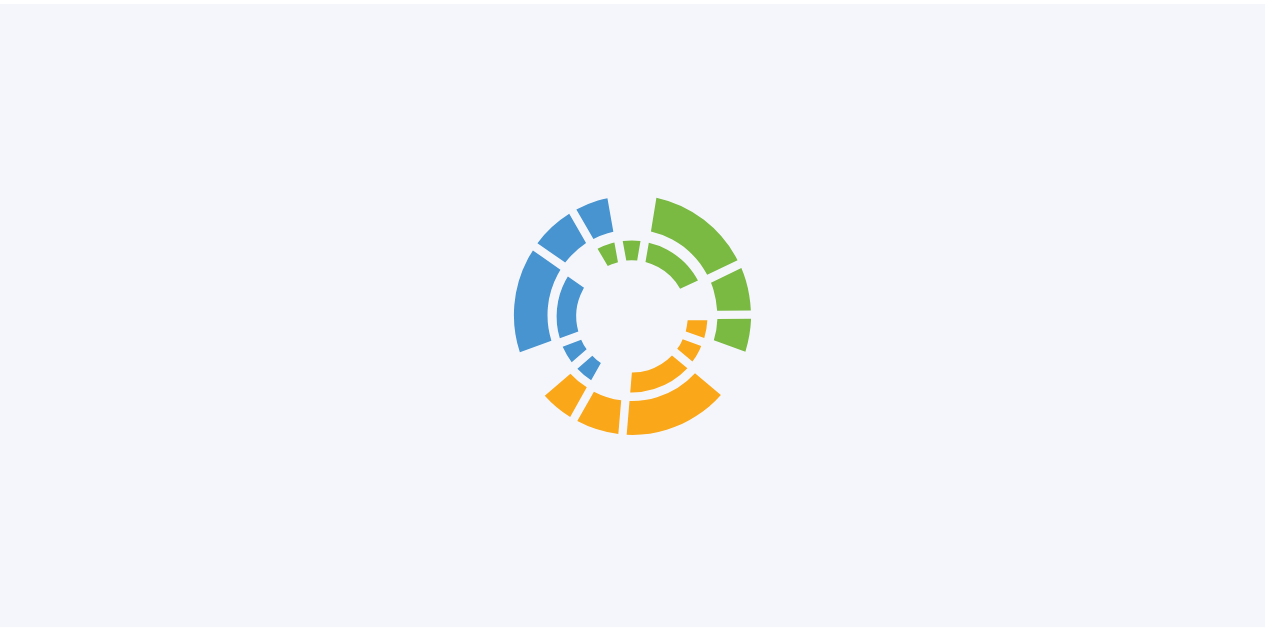 scroll, scrollTop: 0, scrollLeft: 0, axis: both 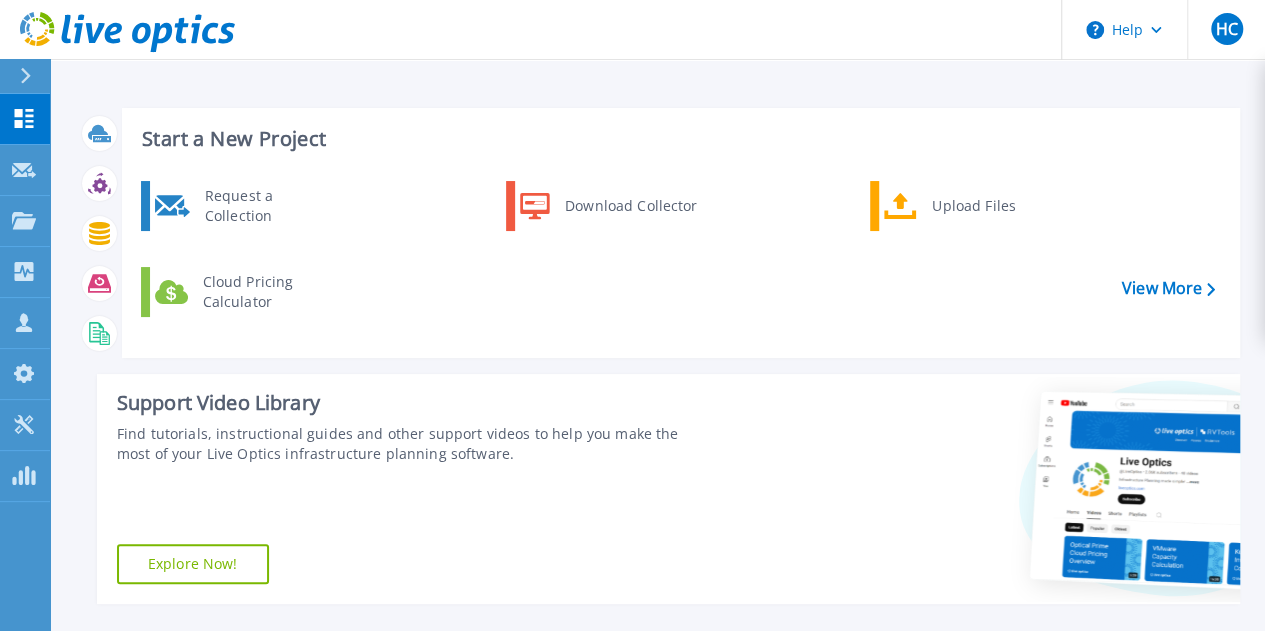 click 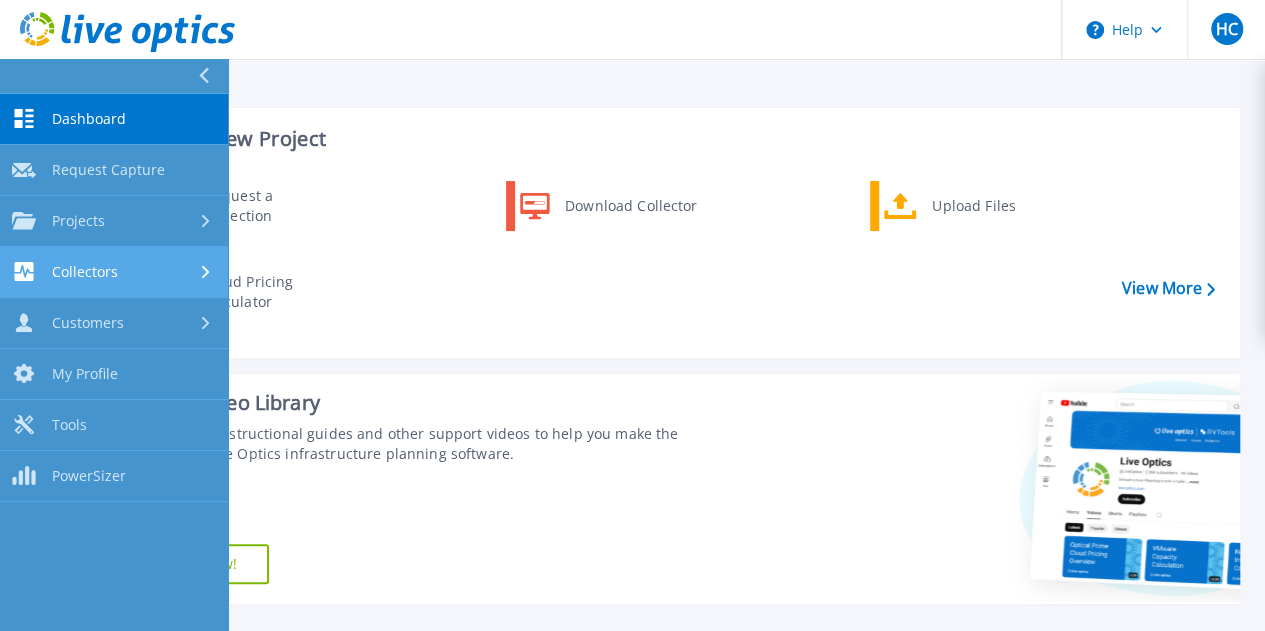 click on "Collectors" at bounding box center (114, 271) 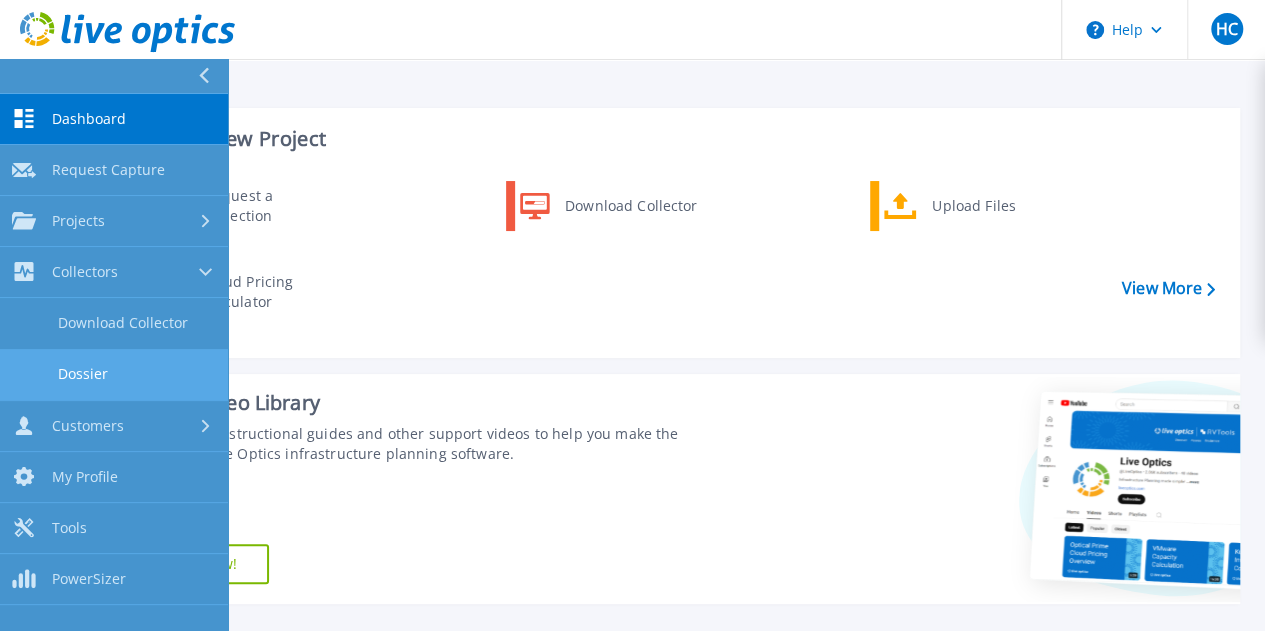 click on "Dossier" at bounding box center [114, 374] 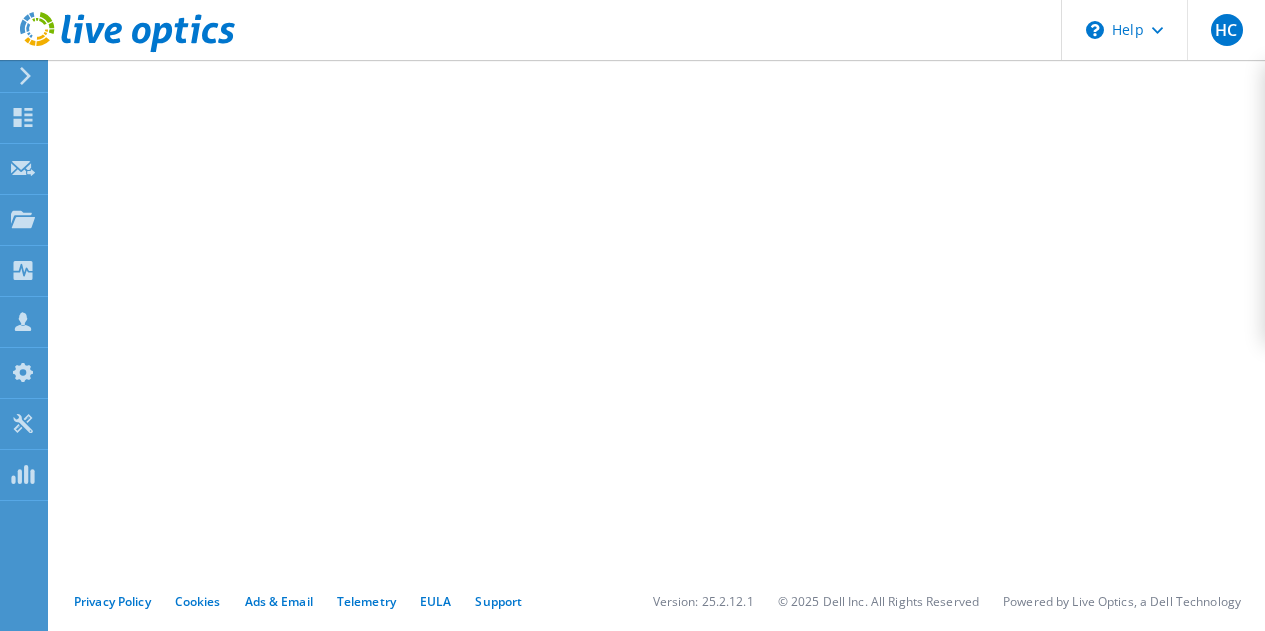 scroll, scrollTop: 0, scrollLeft: 0, axis: both 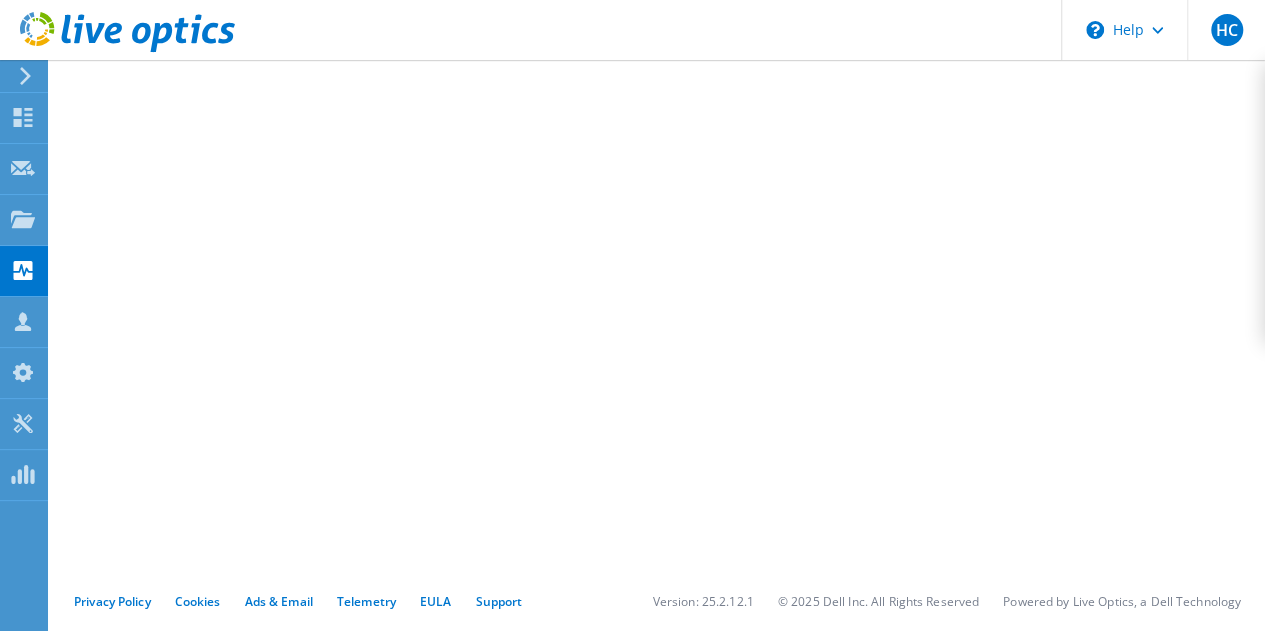 click at bounding box center (-78, 76) 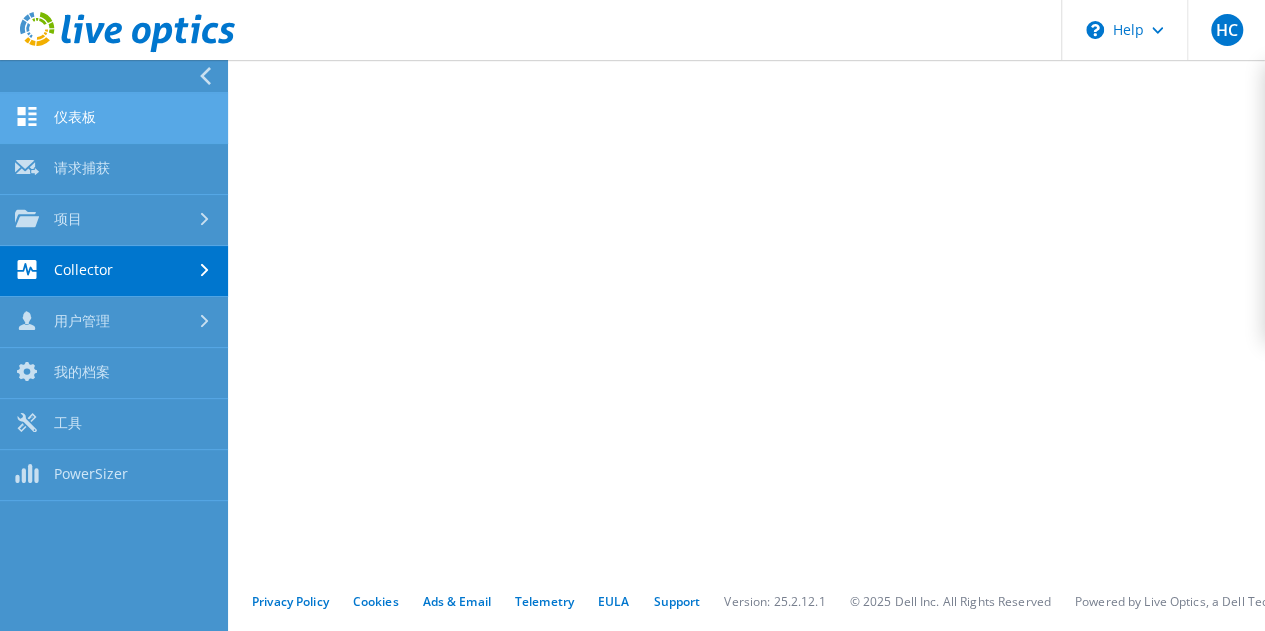 click on "仪表板" at bounding box center [114, 118] 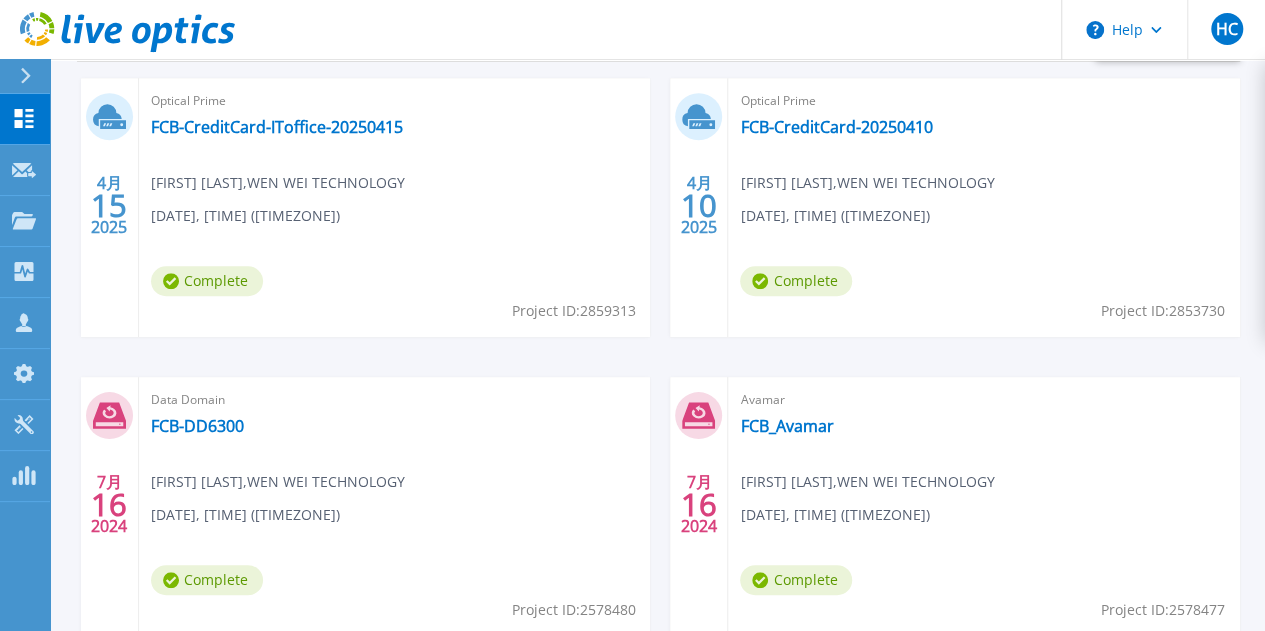 scroll, scrollTop: 626, scrollLeft: 0, axis: vertical 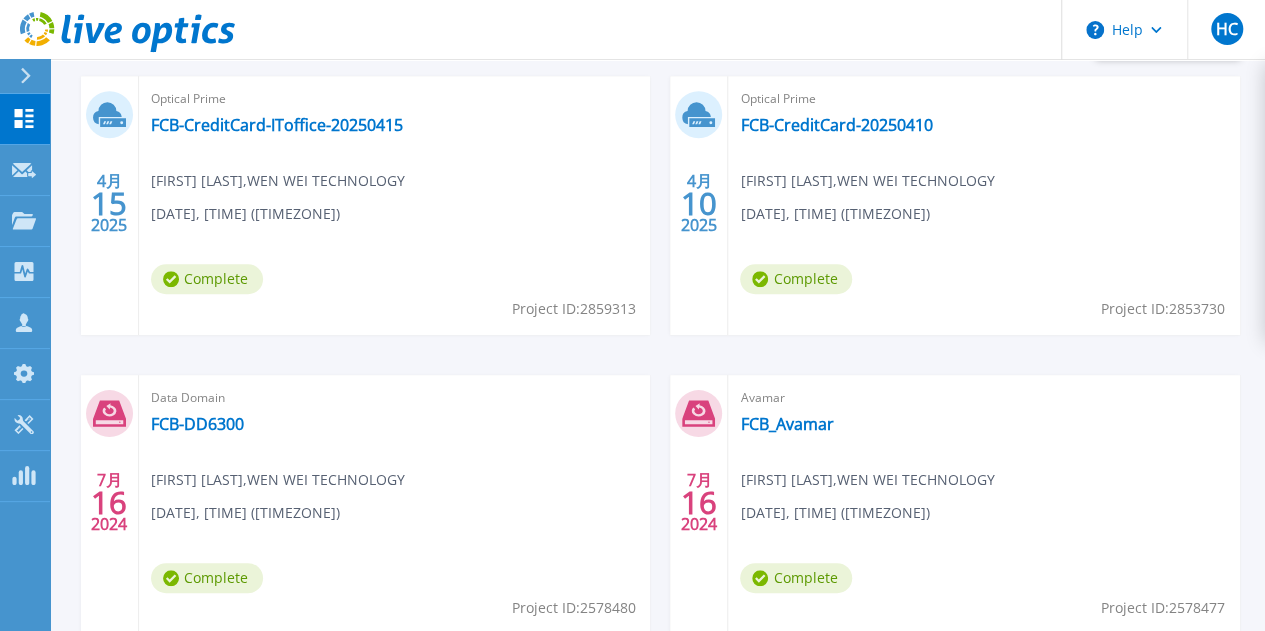 click on "post-DD6900" at bounding box center [200, 723] 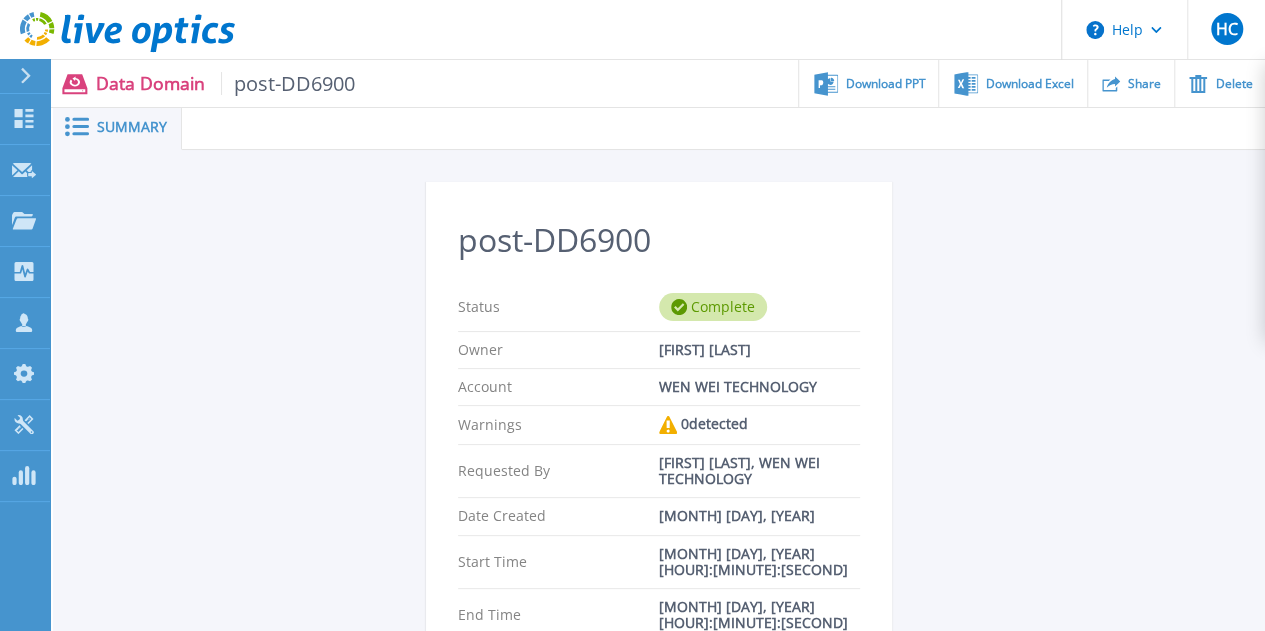 scroll, scrollTop: 0, scrollLeft: 0, axis: both 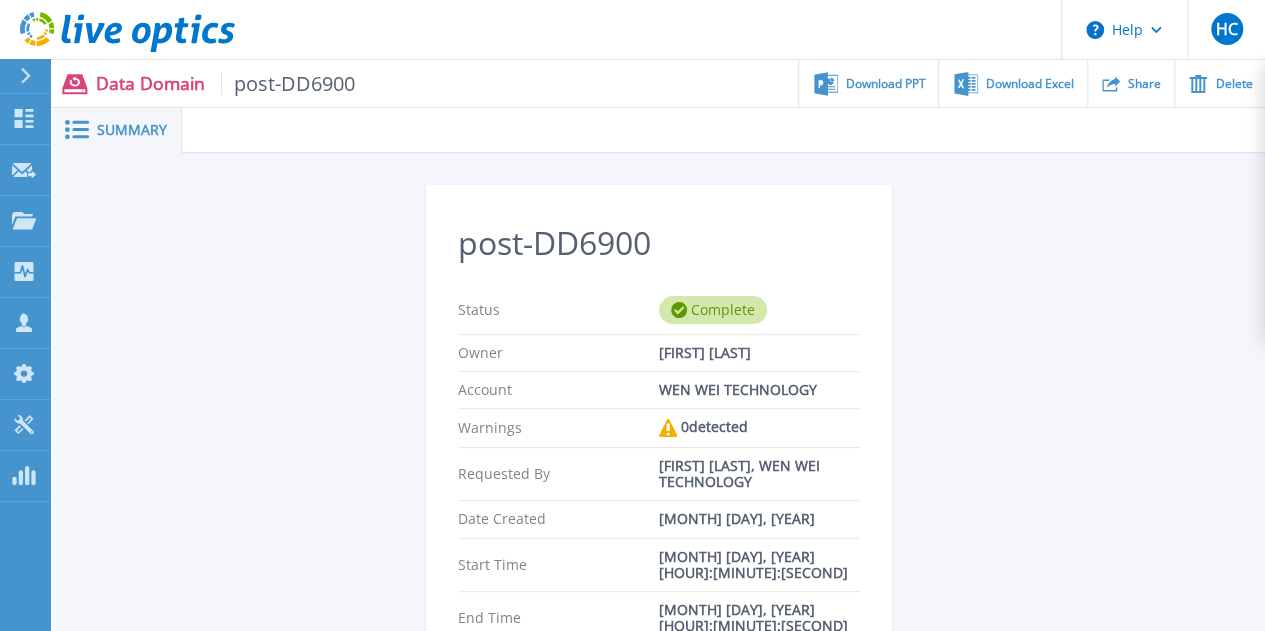 click 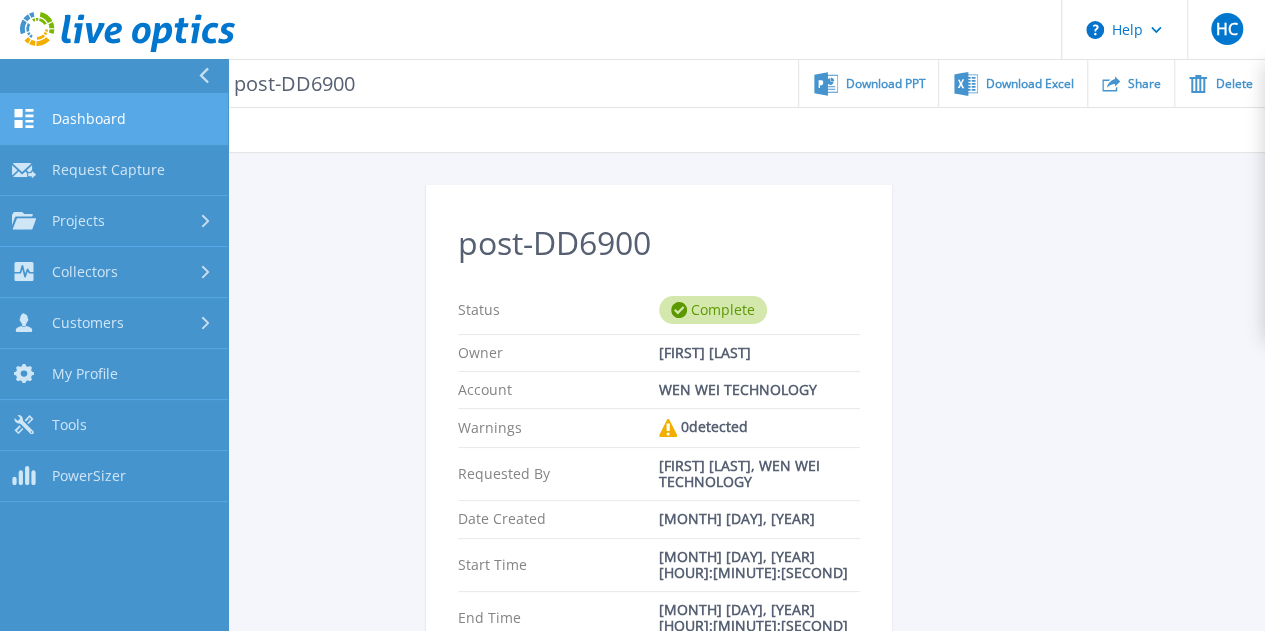 click on "Dashboard" at bounding box center [89, 119] 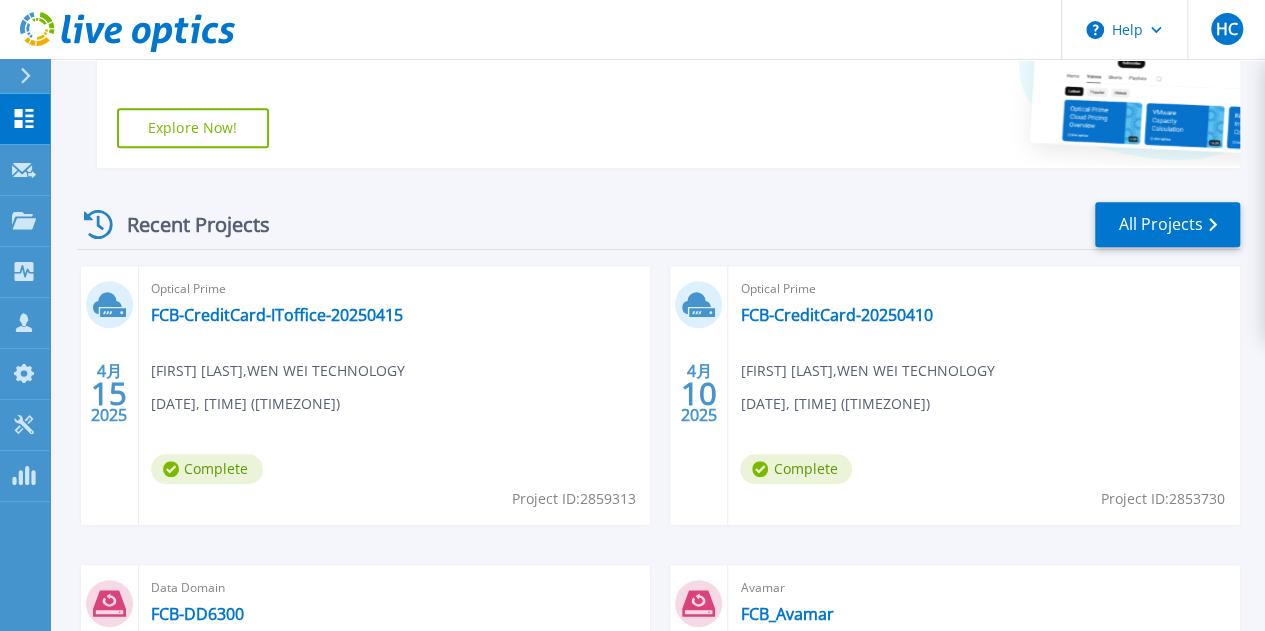 scroll, scrollTop: 288, scrollLeft: 0, axis: vertical 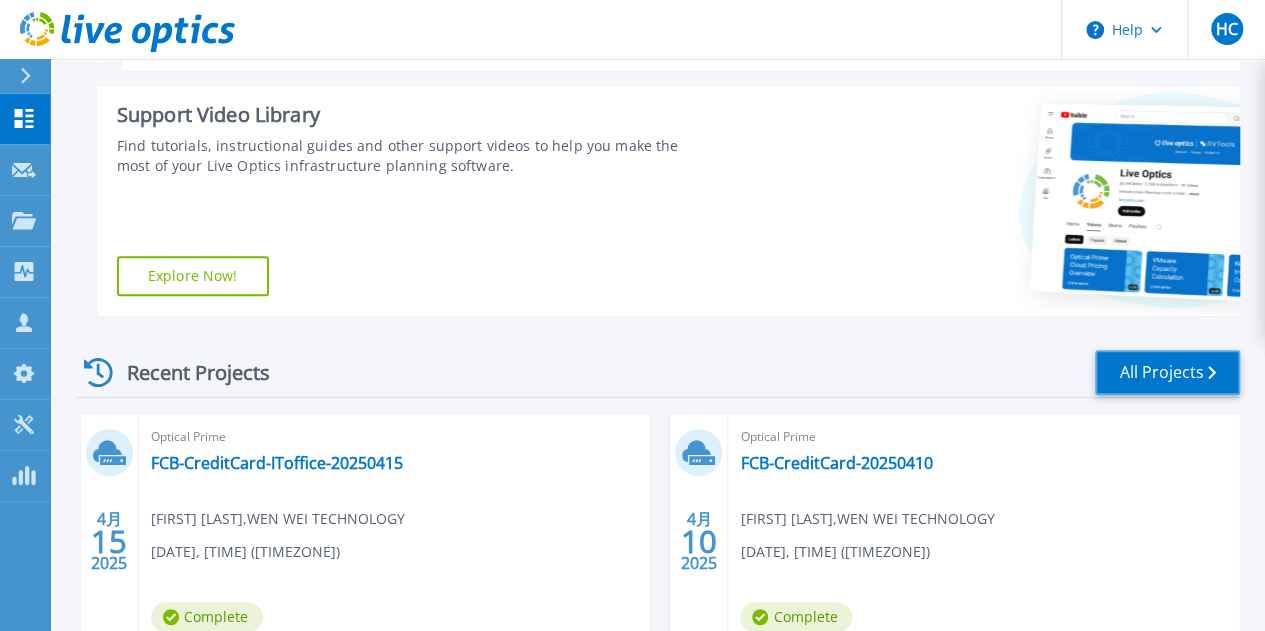 click on "All Projects" at bounding box center (1167, 372) 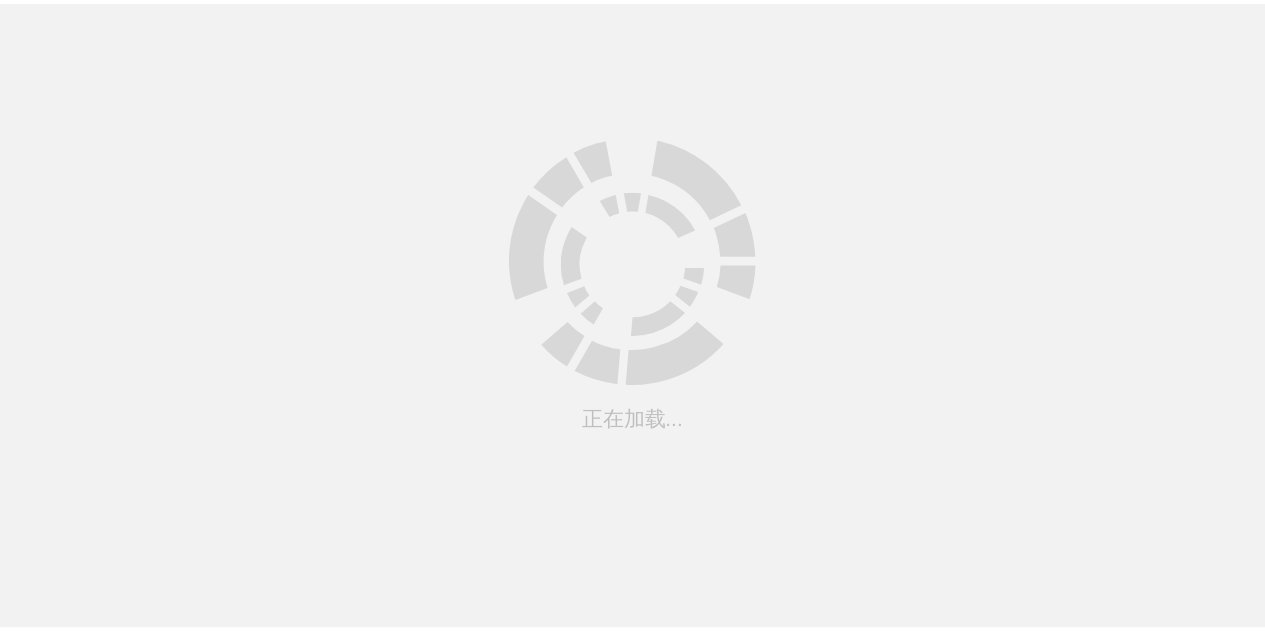 scroll, scrollTop: 0, scrollLeft: 0, axis: both 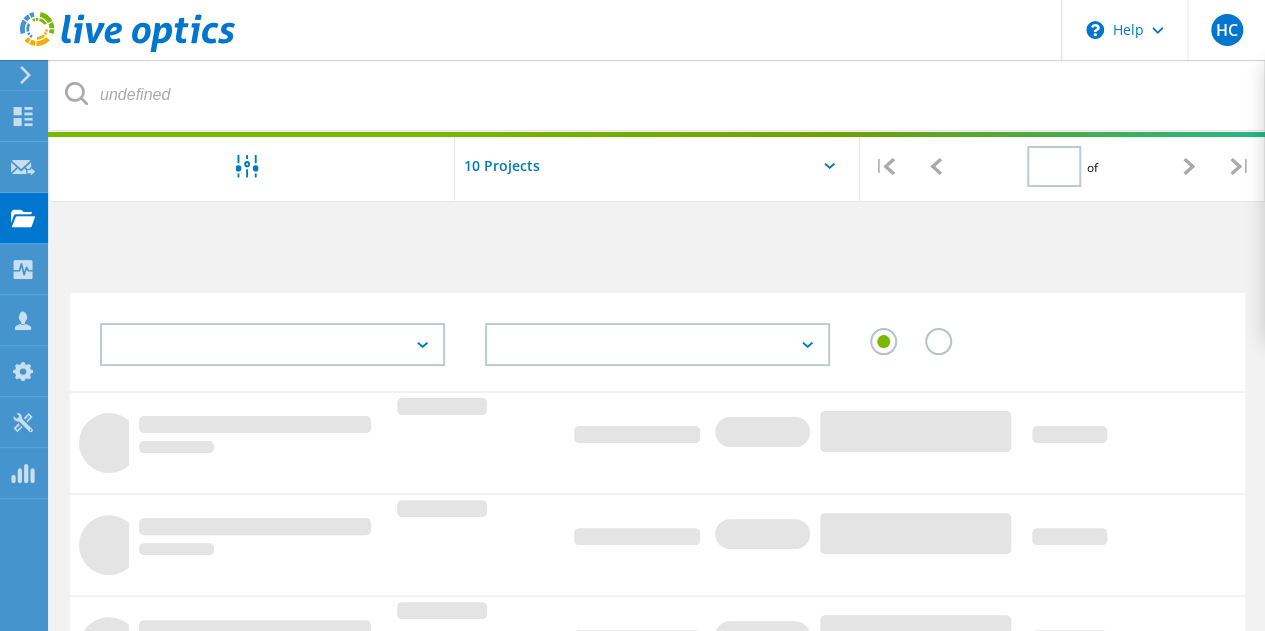type on "1" 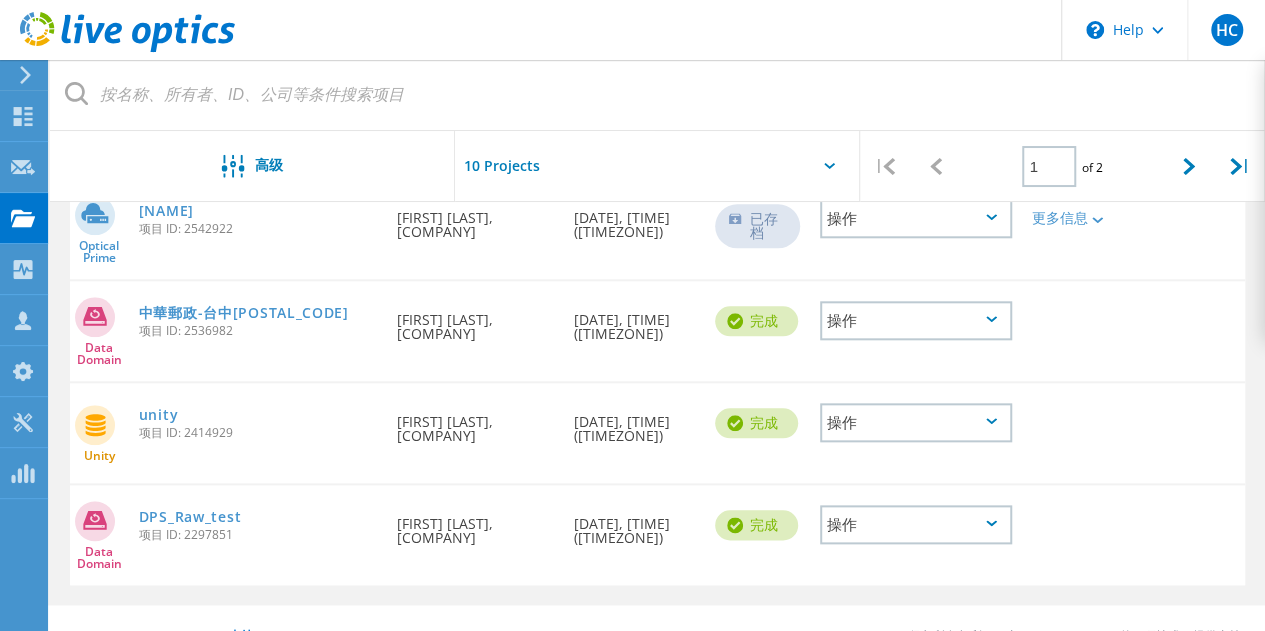scroll, scrollTop: 964, scrollLeft: 0, axis: vertical 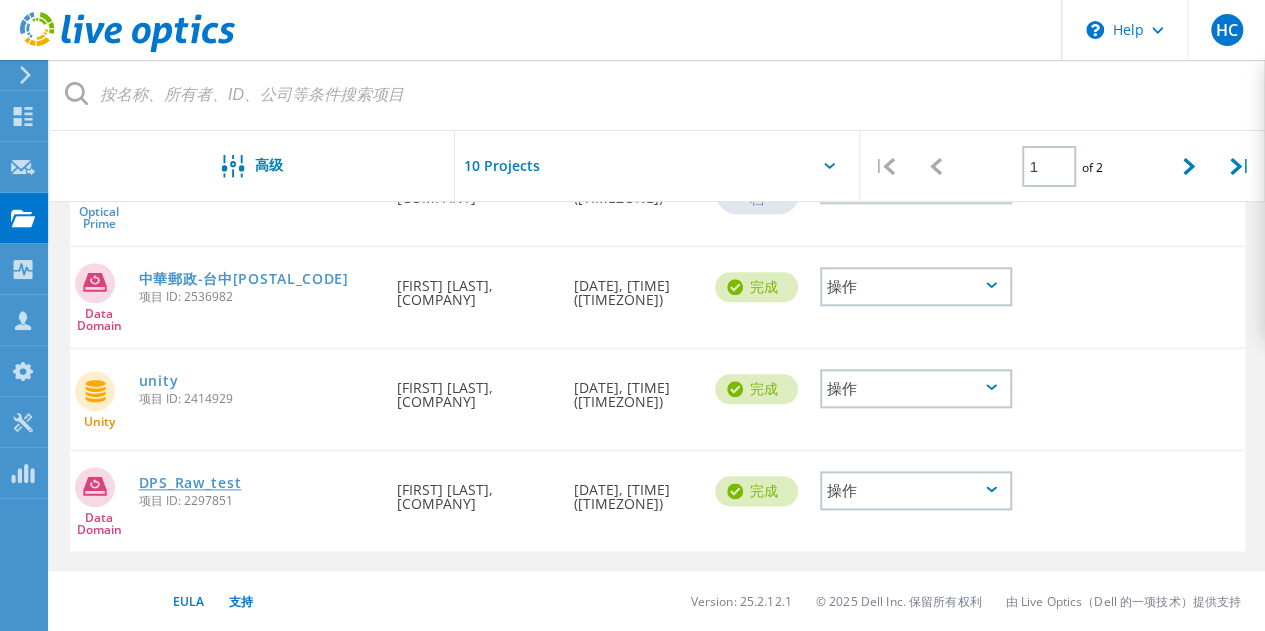 click on "DPS_Raw_test" 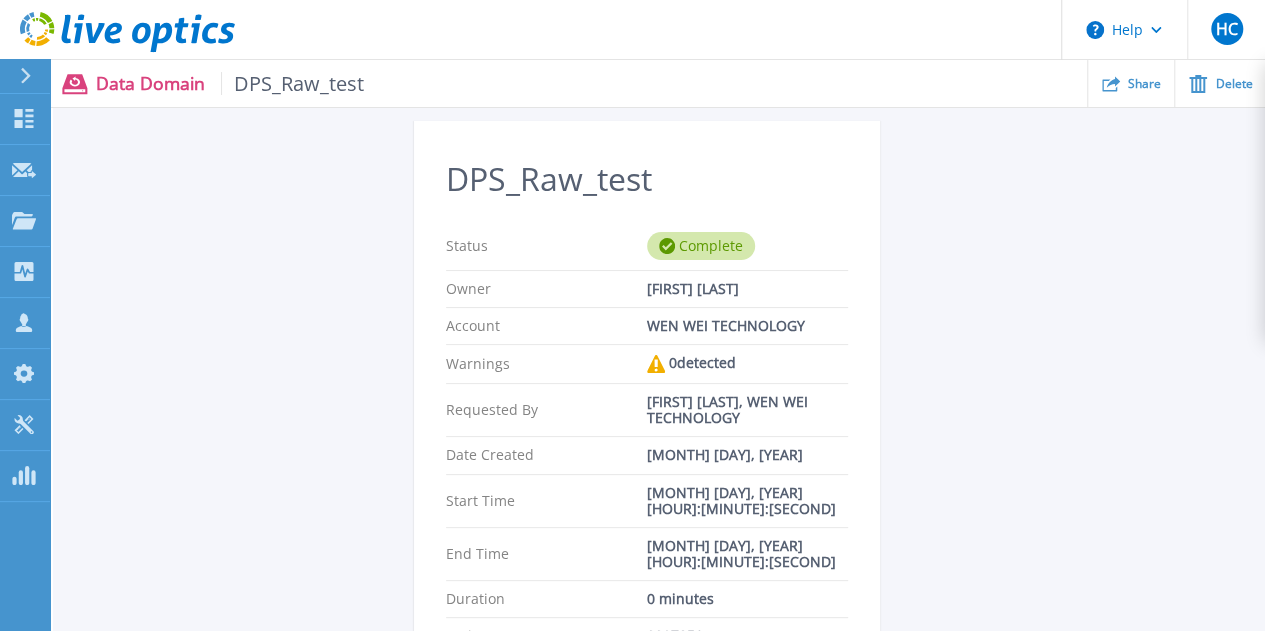 scroll, scrollTop: 62, scrollLeft: 0, axis: vertical 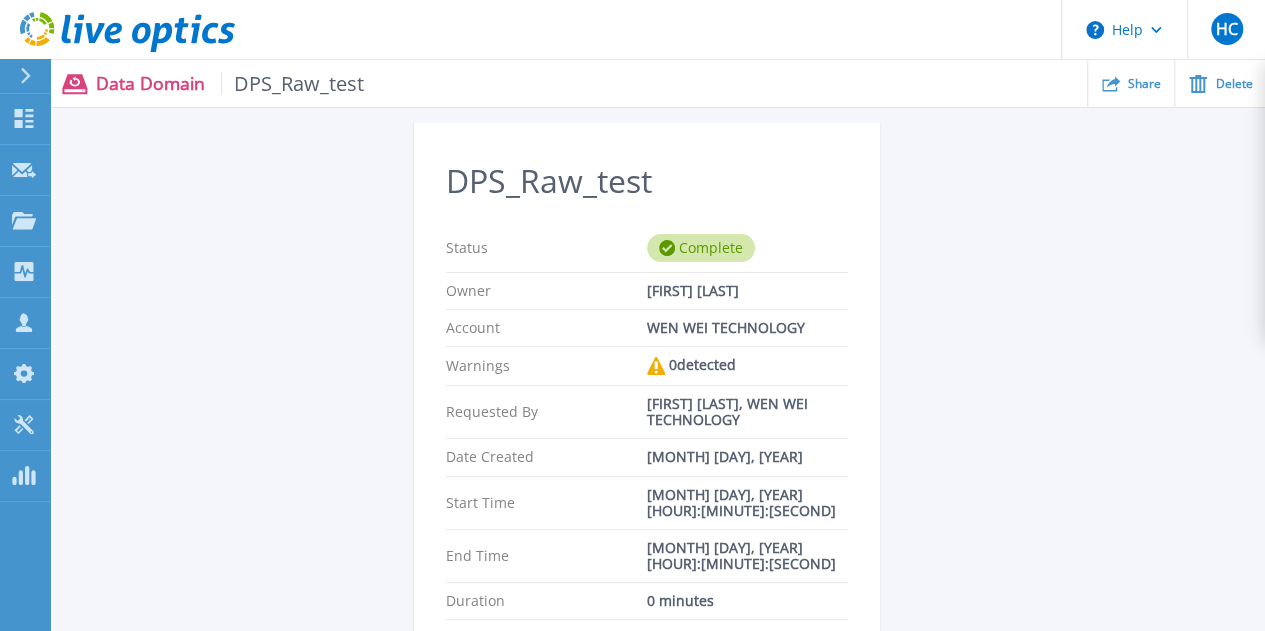 click on "Data Domain DPS_Raw_test" at bounding box center (230, 83) 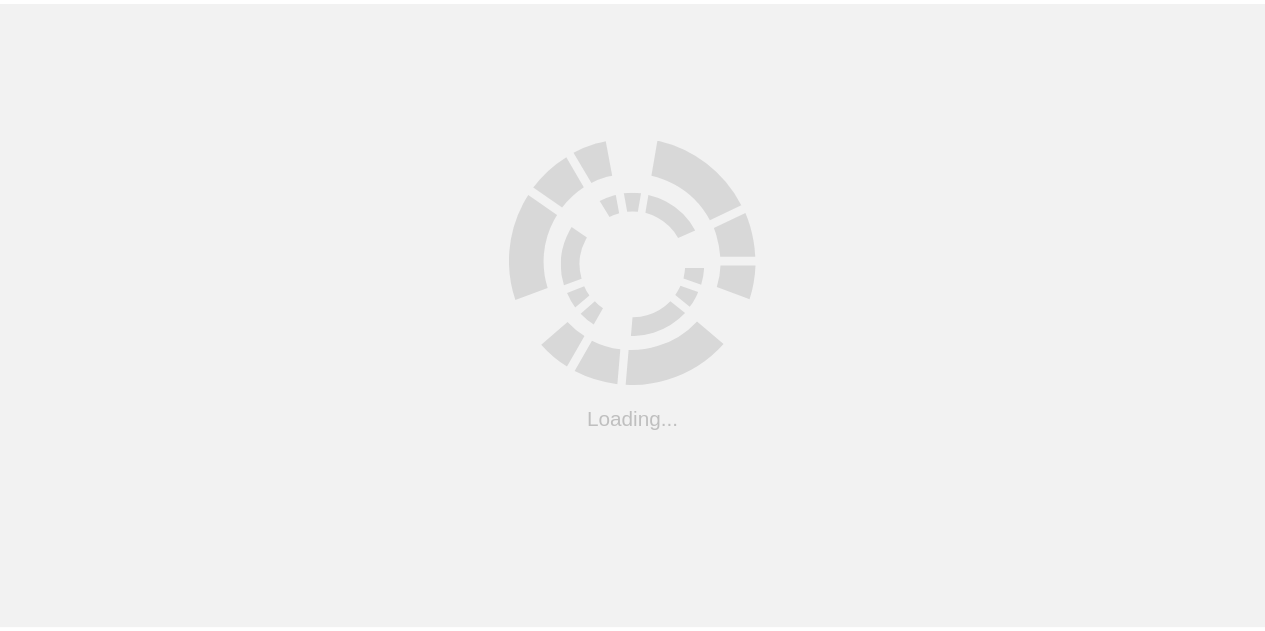 scroll, scrollTop: 0, scrollLeft: 0, axis: both 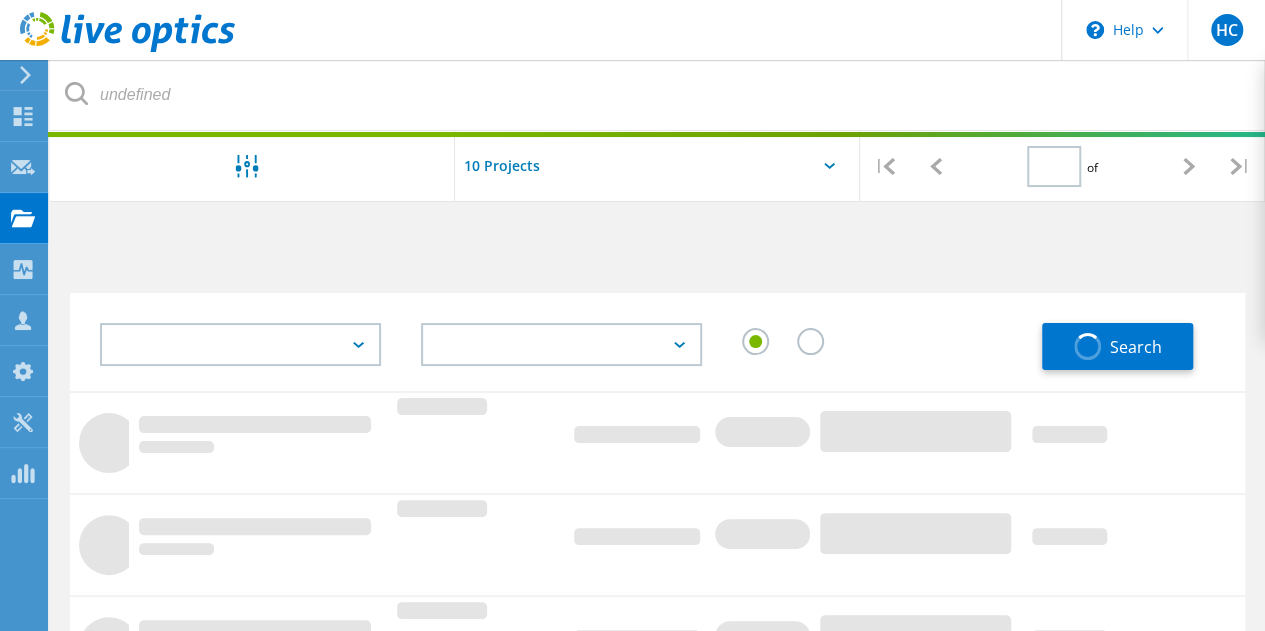 type on "1" 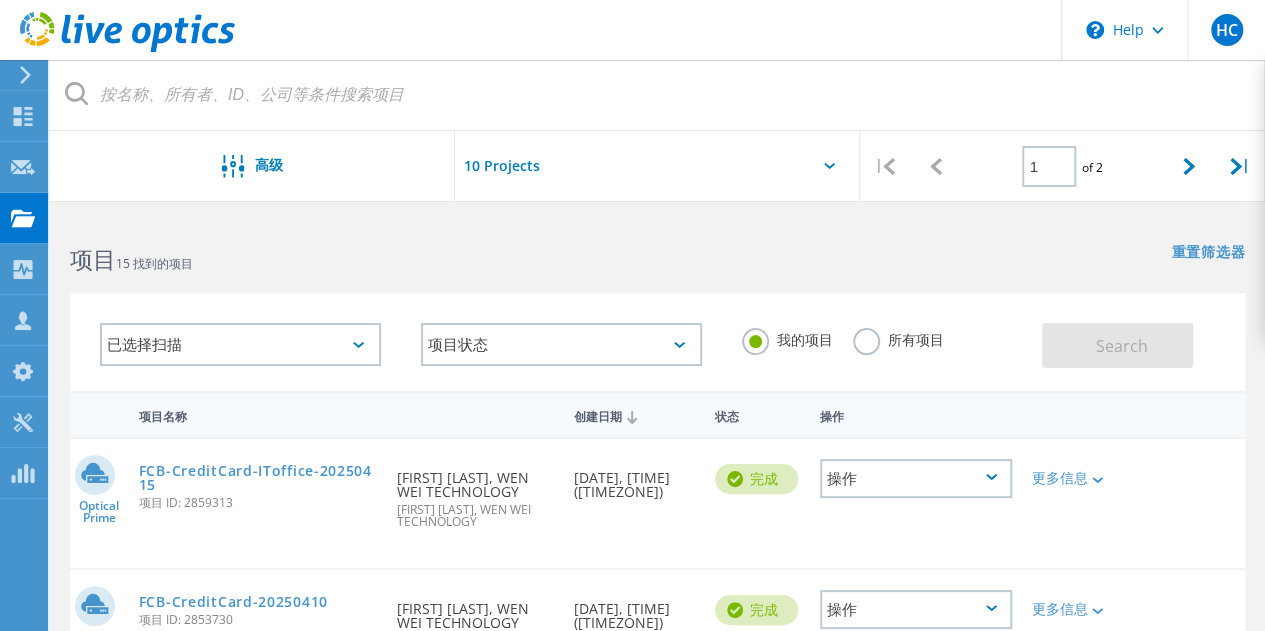 click on "Optical Prime  FCB-CreditCard-IToffice-[DATE]  项目 ID: 2859313  申请人  [FIRST] [LAST], WEN WEI TECHNOLOGY   [FIRST] [LAST], WEN WEI TECHNOLOGY 创建日期  [DATE], [TIME] ([TIMEZONE])   完成
操作   更多信息" 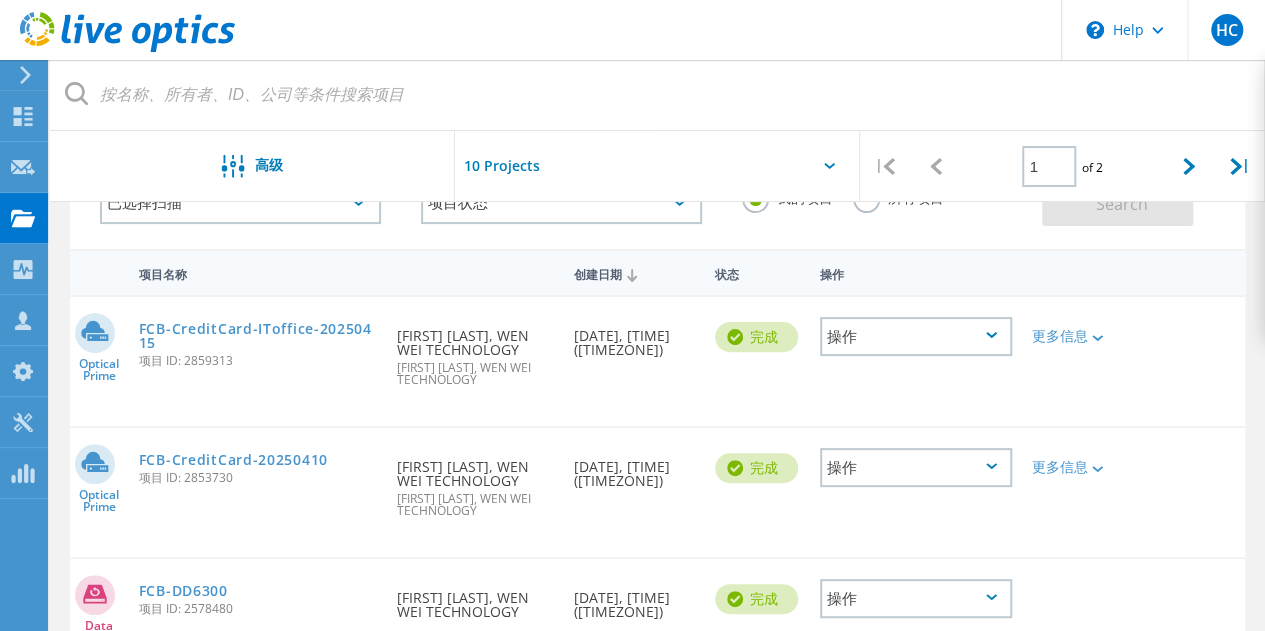 scroll, scrollTop: 0, scrollLeft: 0, axis: both 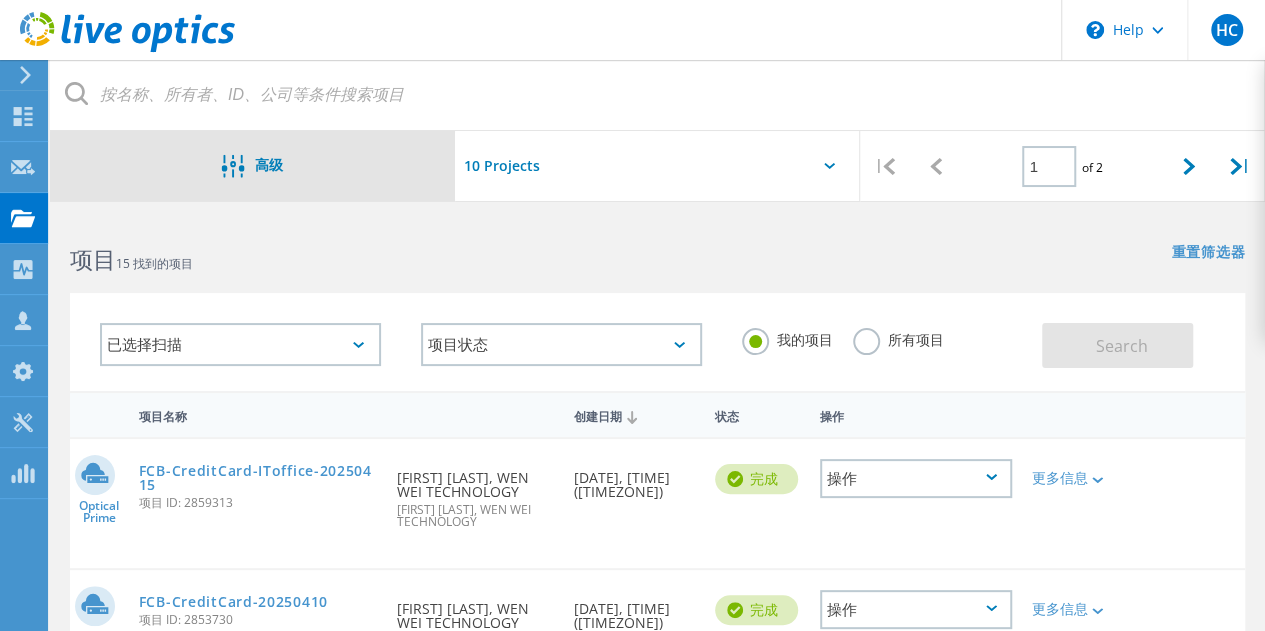 click on "高级" 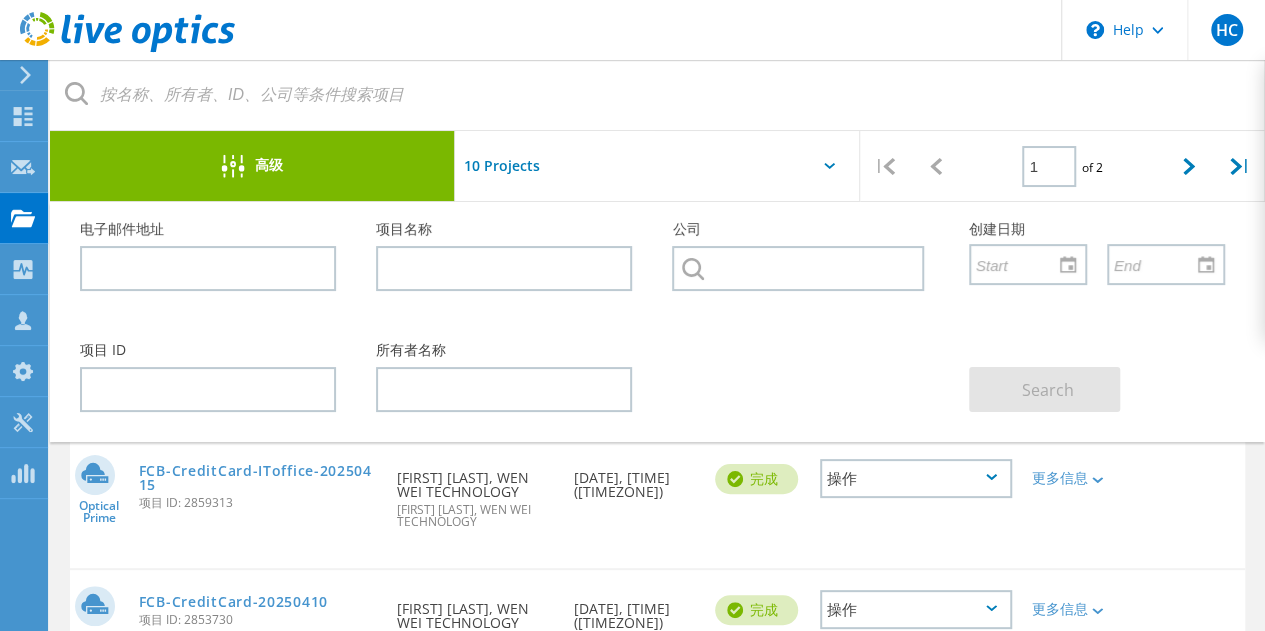 click on "高级" 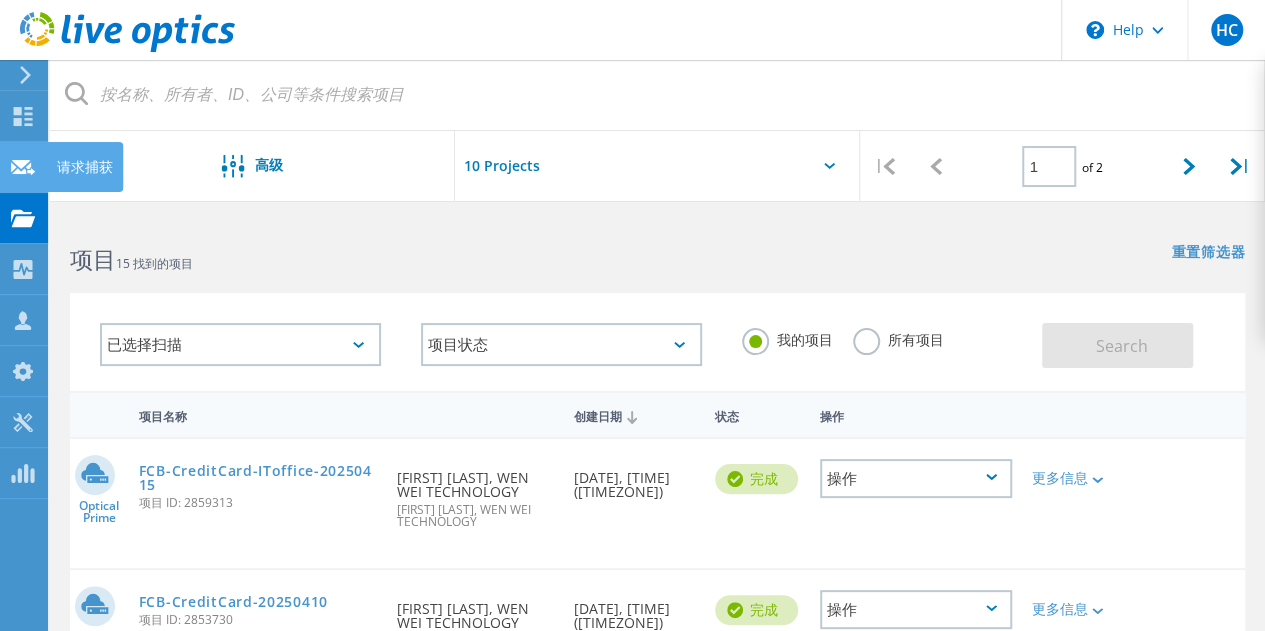 click 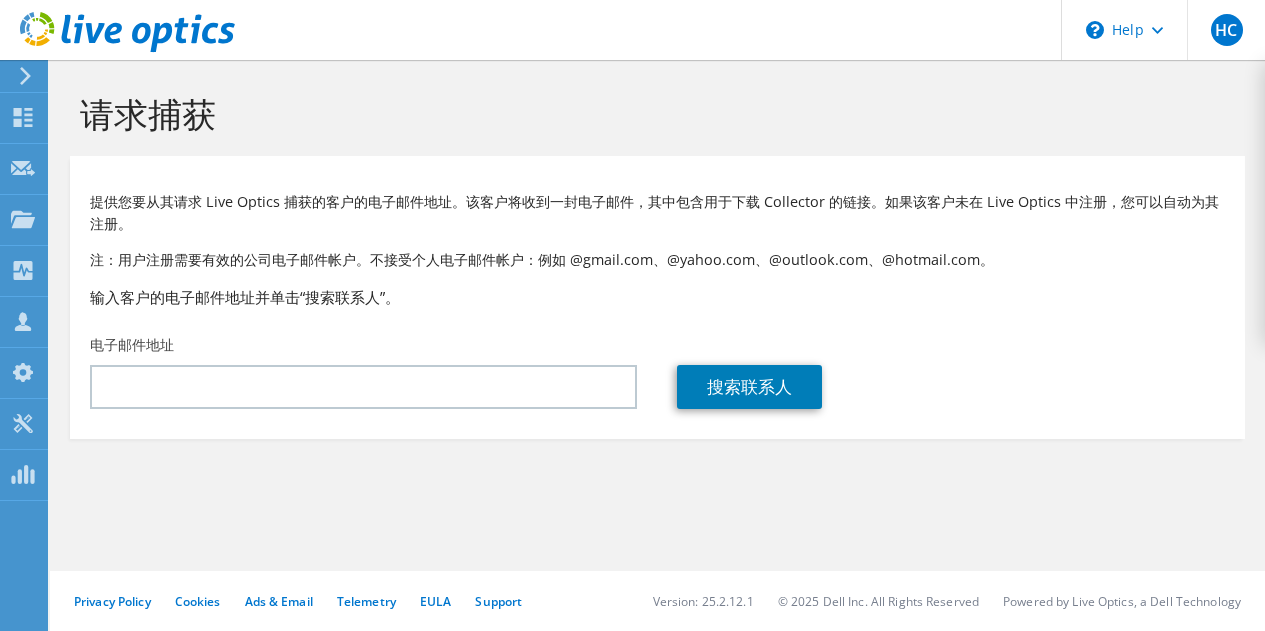 scroll, scrollTop: 0, scrollLeft: 0, axis: both 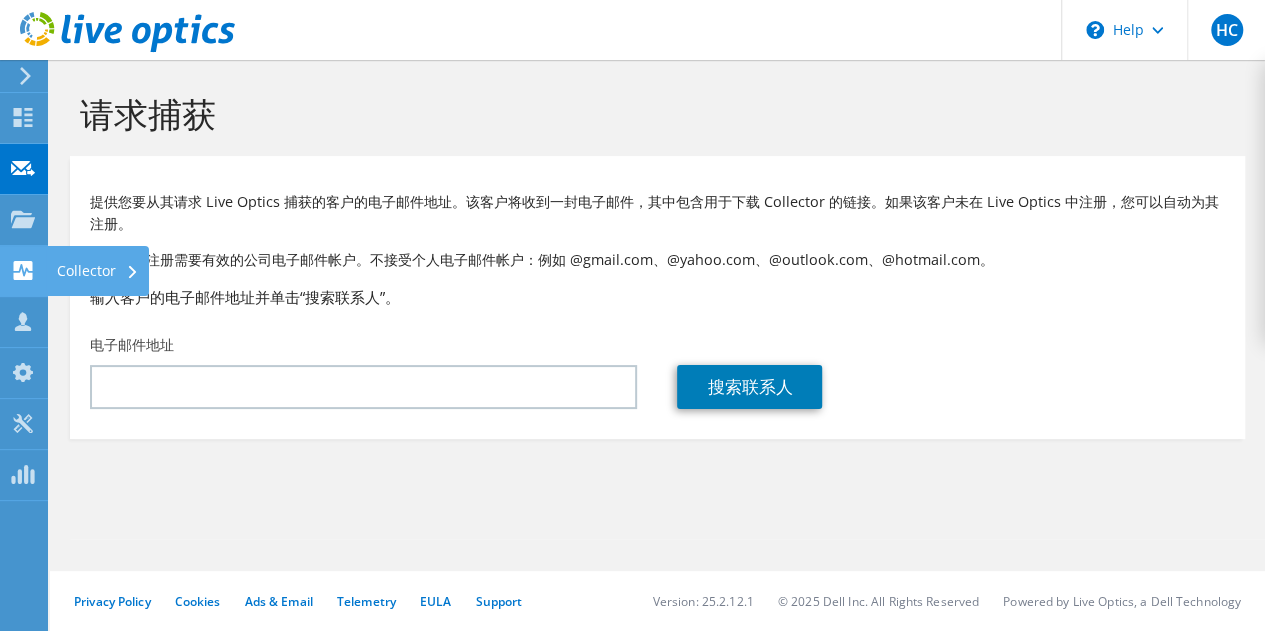 click 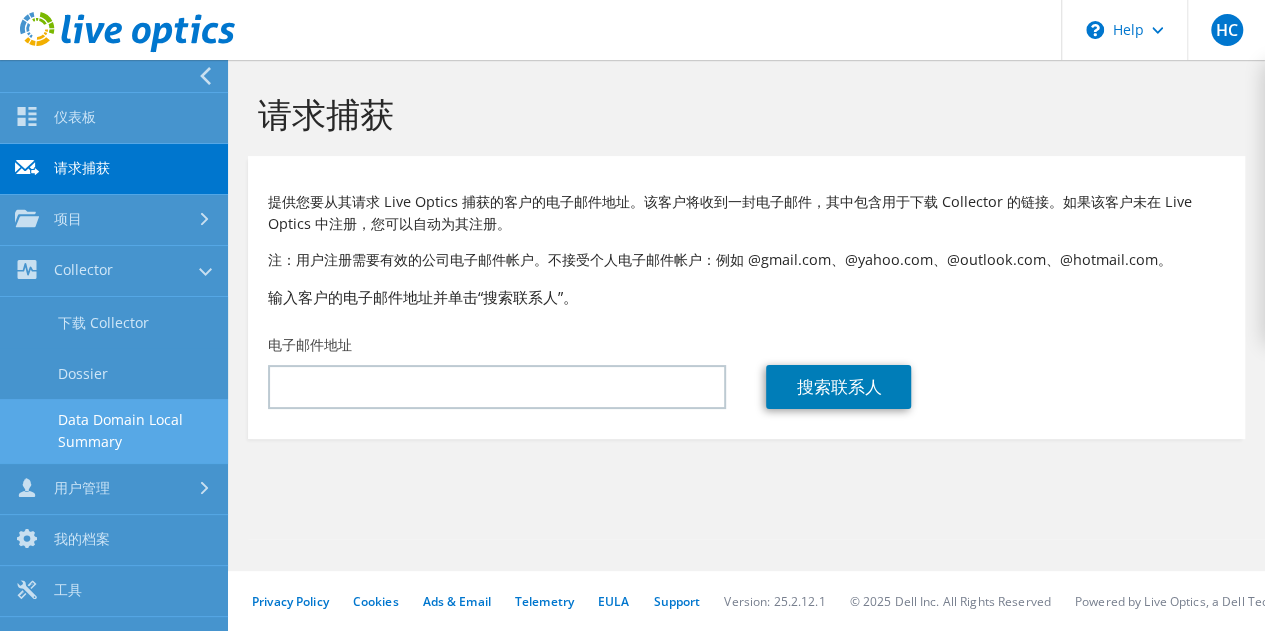 click on "Data Domain Local Summary" at bounding box center [114, 431] 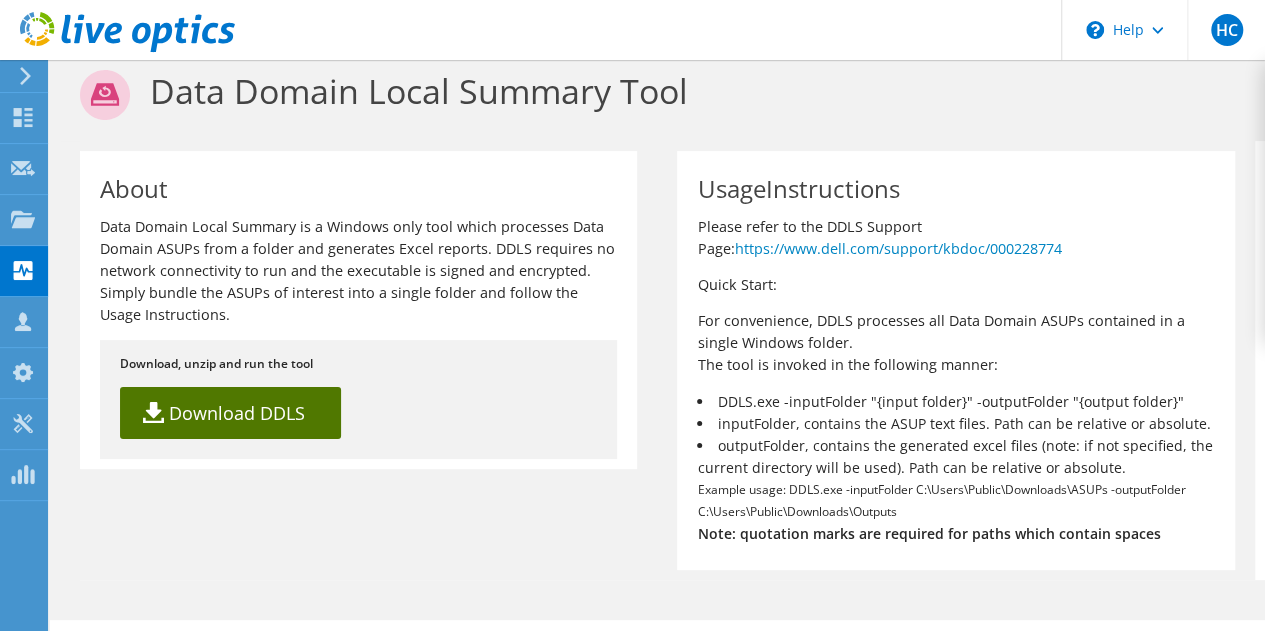 scroll, scrollTop: 24, scrollLeft: 0, axis: vertical 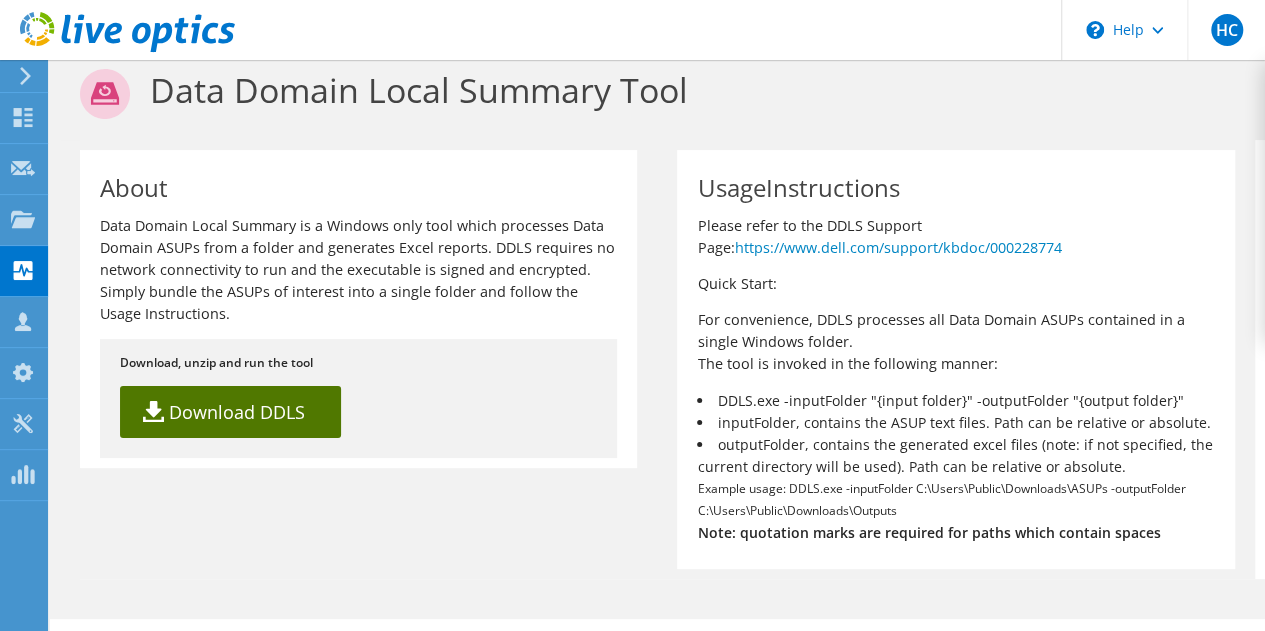 click on "Download DDLS" at bounding box center (230, 412) 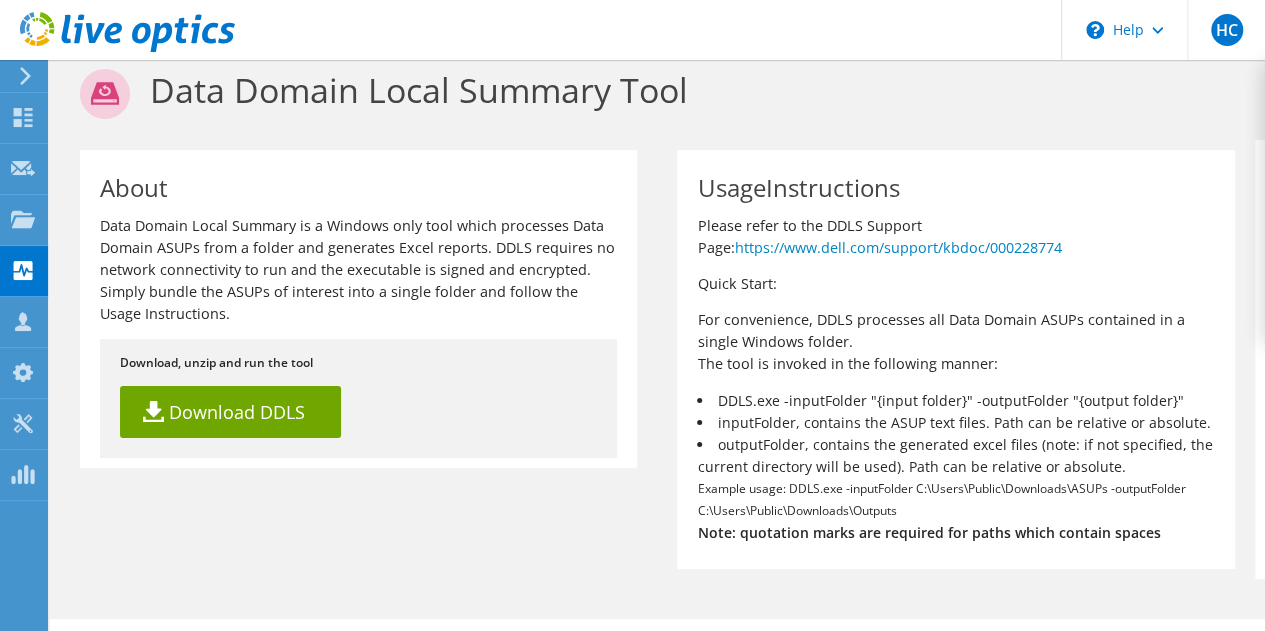 scroll, scrollTop: 0, scrollLeft: 0, axis: both 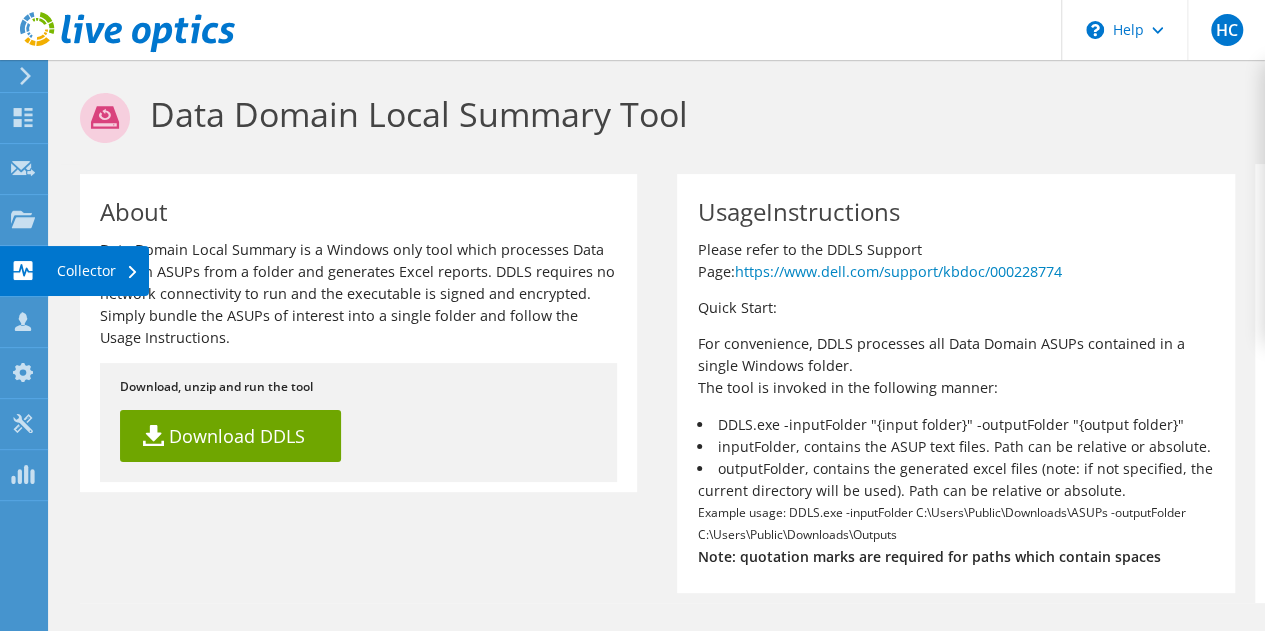 click 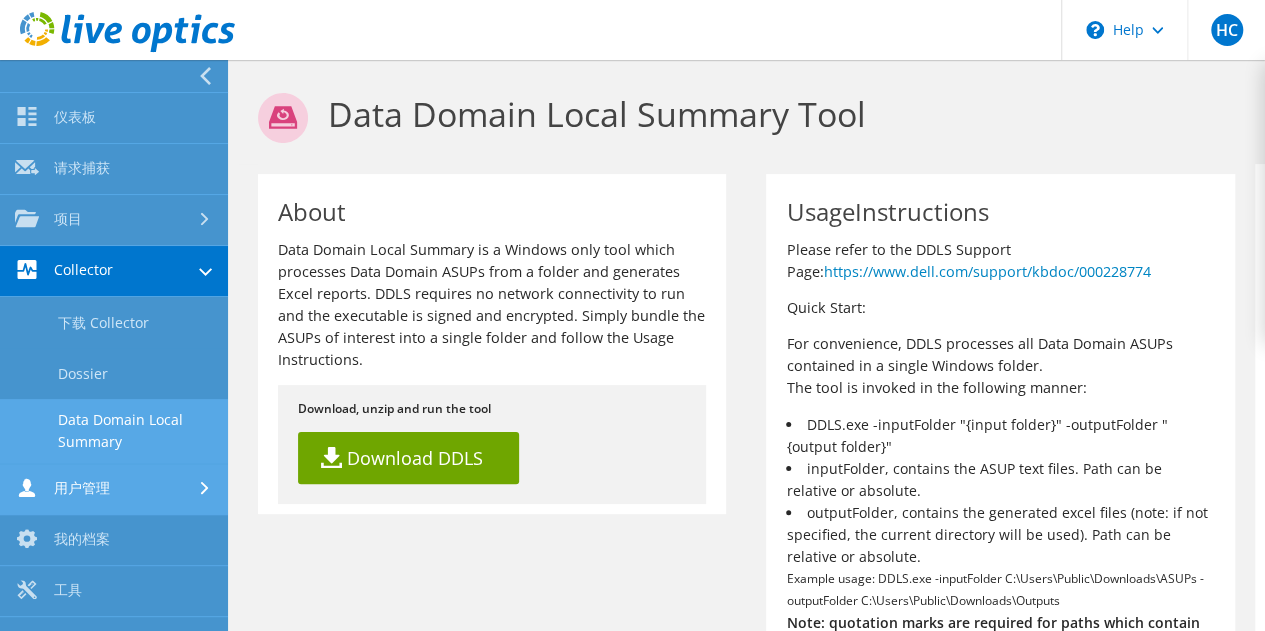 click on "用户管理" at bounding box center (114, 489) 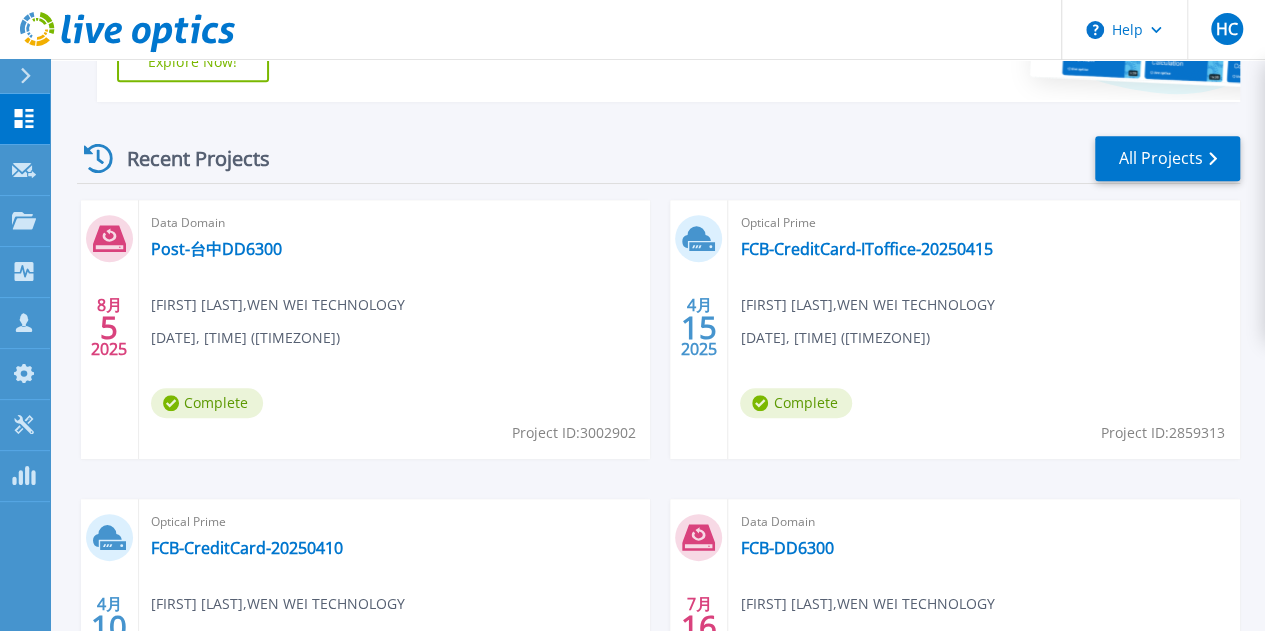 scroll, scrollTop: 502, scrollLeft: 0, axis: vertical 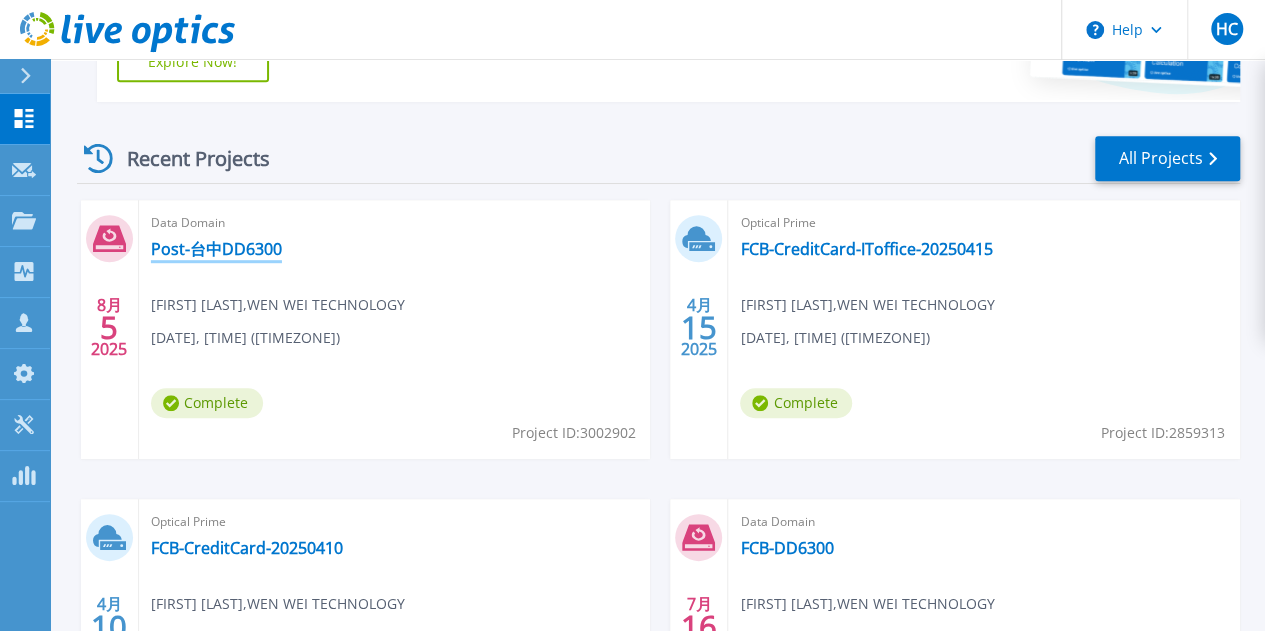 click on "Post-台中DD6300" at bounding box center (216, 249) 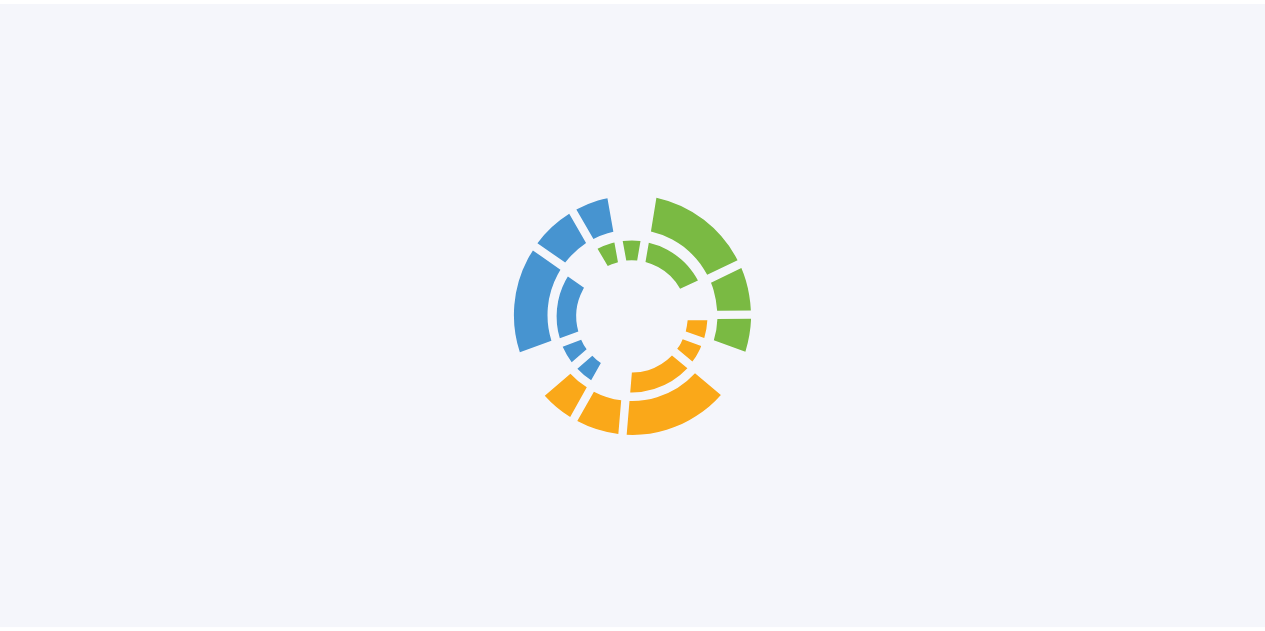 scroll, scrollTop: 0, scrollLeft: 0, axis: both 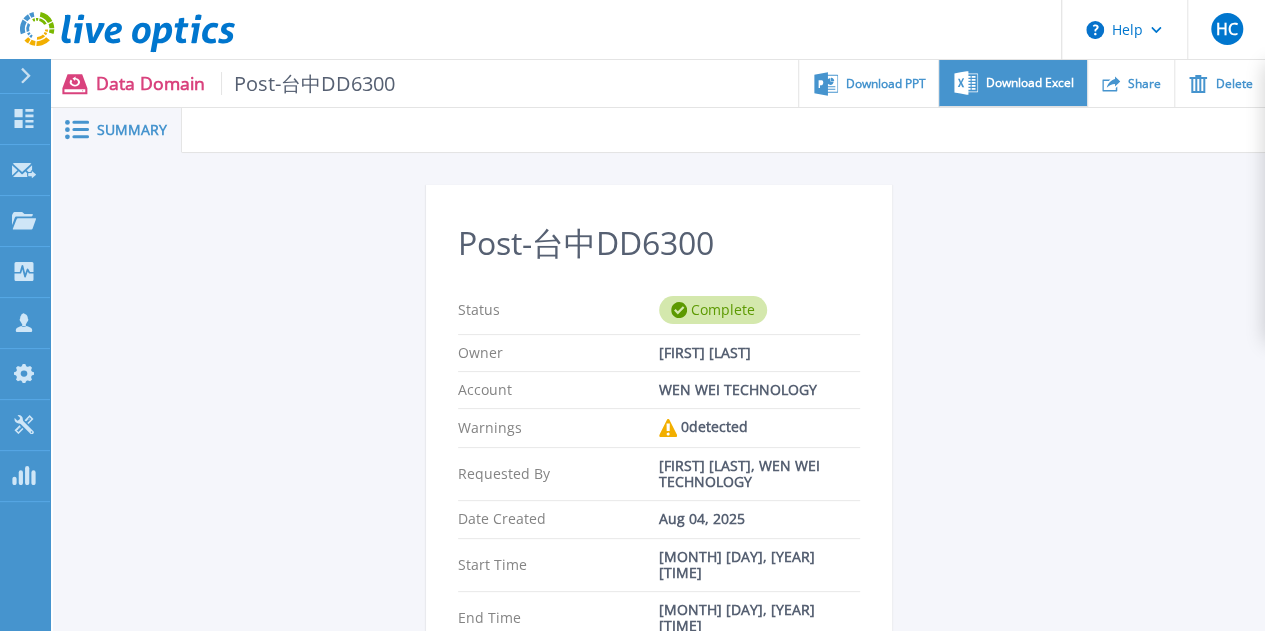 click on "Download Excel" at bounding box center [1030, 83] 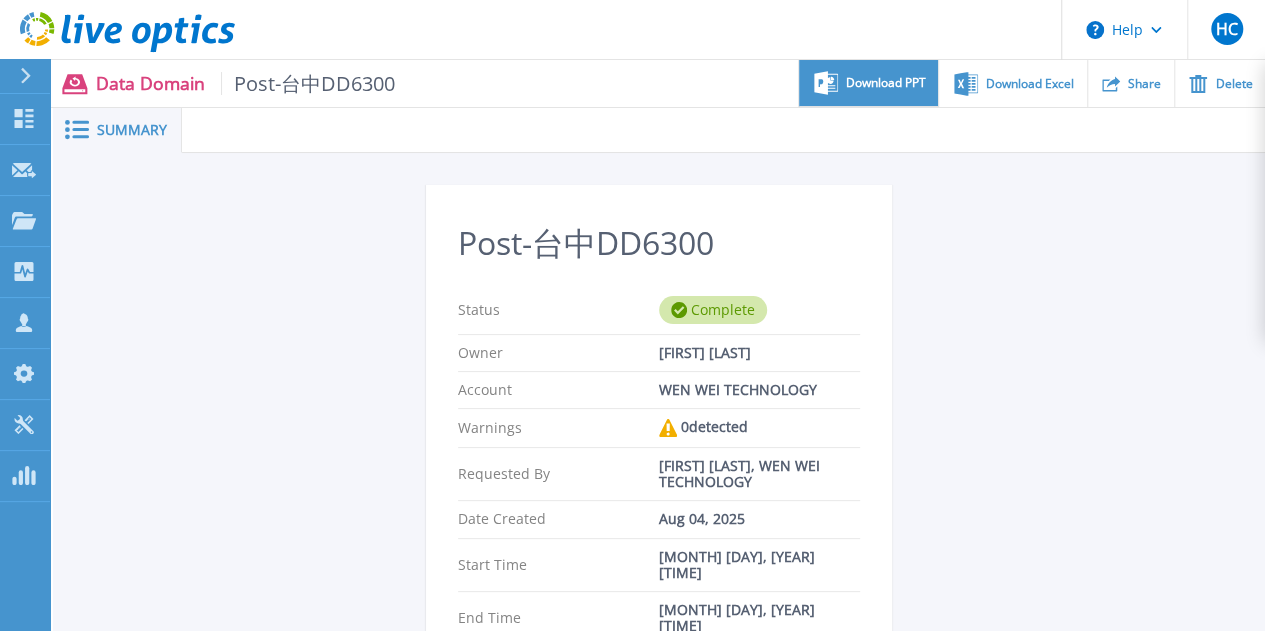 click on "Download PPT" at bounding box center [886, 83] 